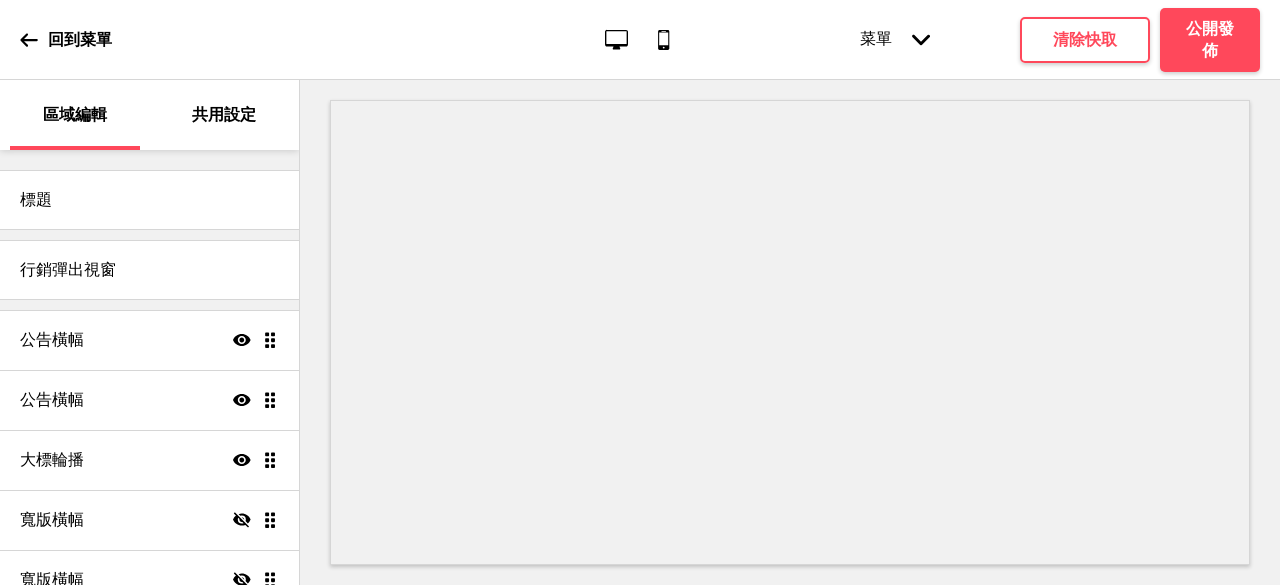 scroll, scrollTop: 0, scrollLeft: 0, axis: both 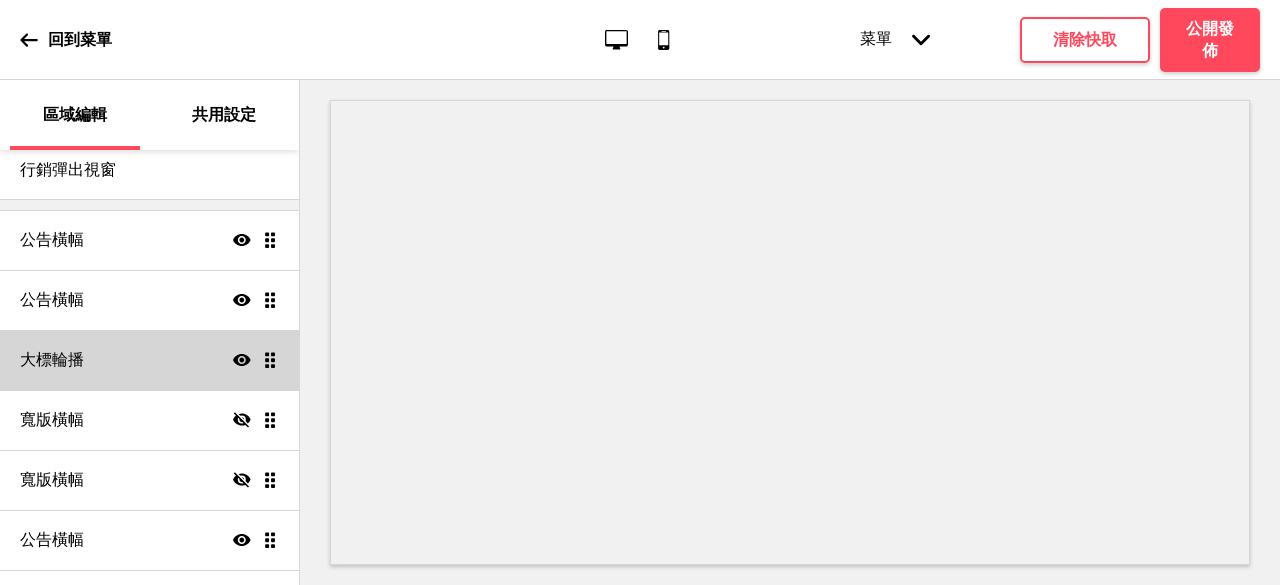 click on "大標輪播 顯示 拖曳" at bounding box center [149, 360] 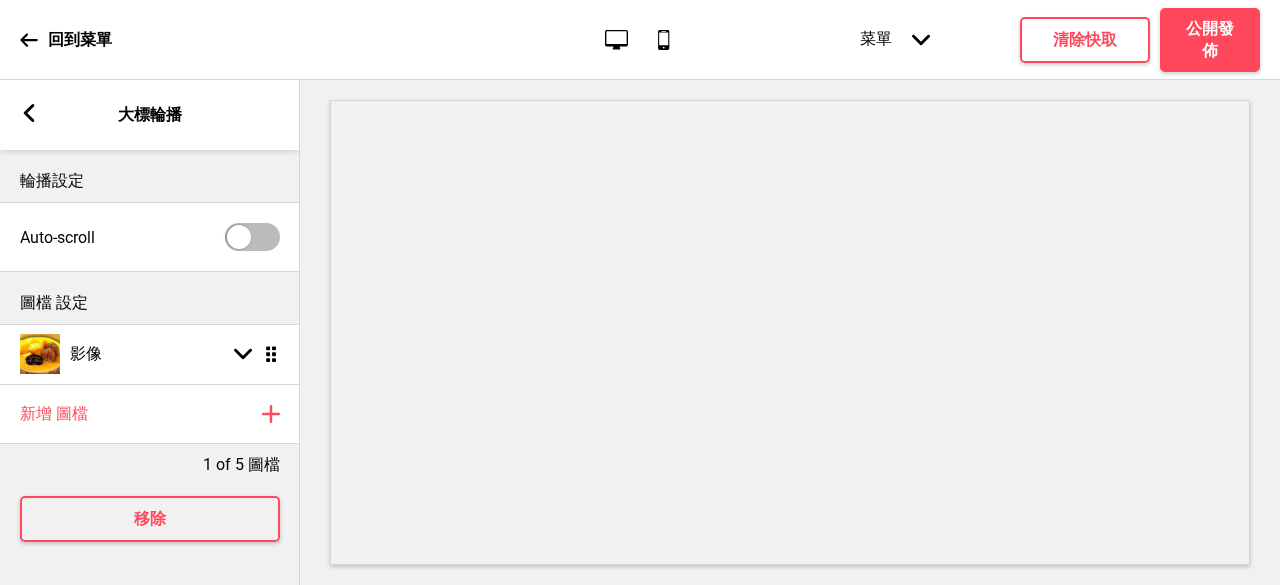 click on "箭頭left 大標輪播" at bounding box center [150, 115] 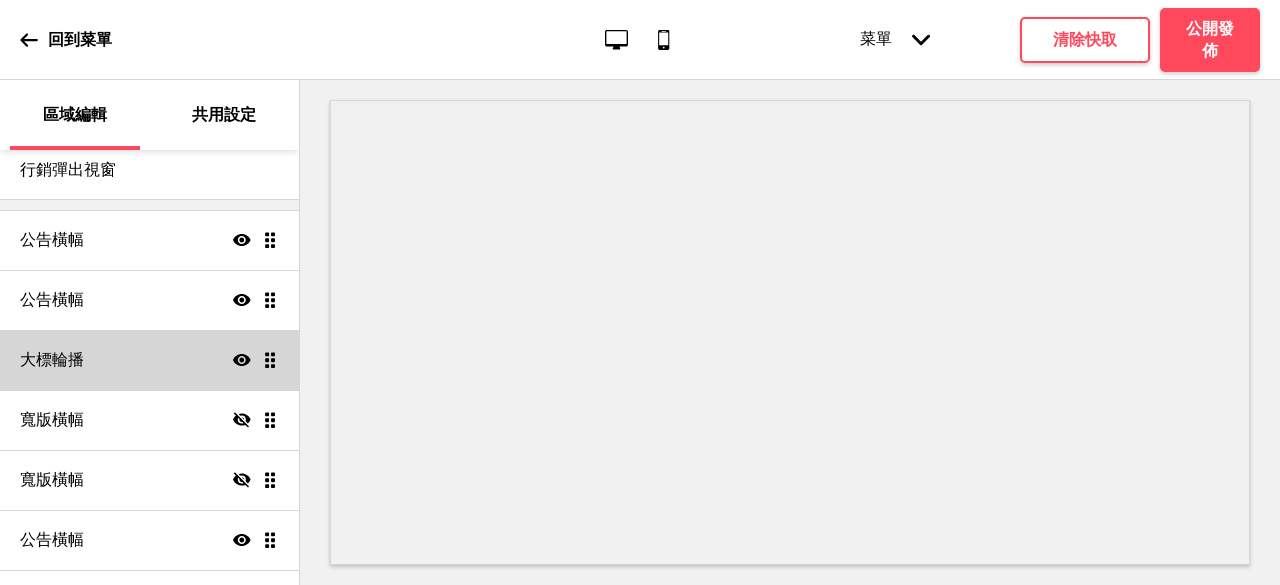 click on "大標輪播 顯示 拖曳" at bounding box center [149, 360] 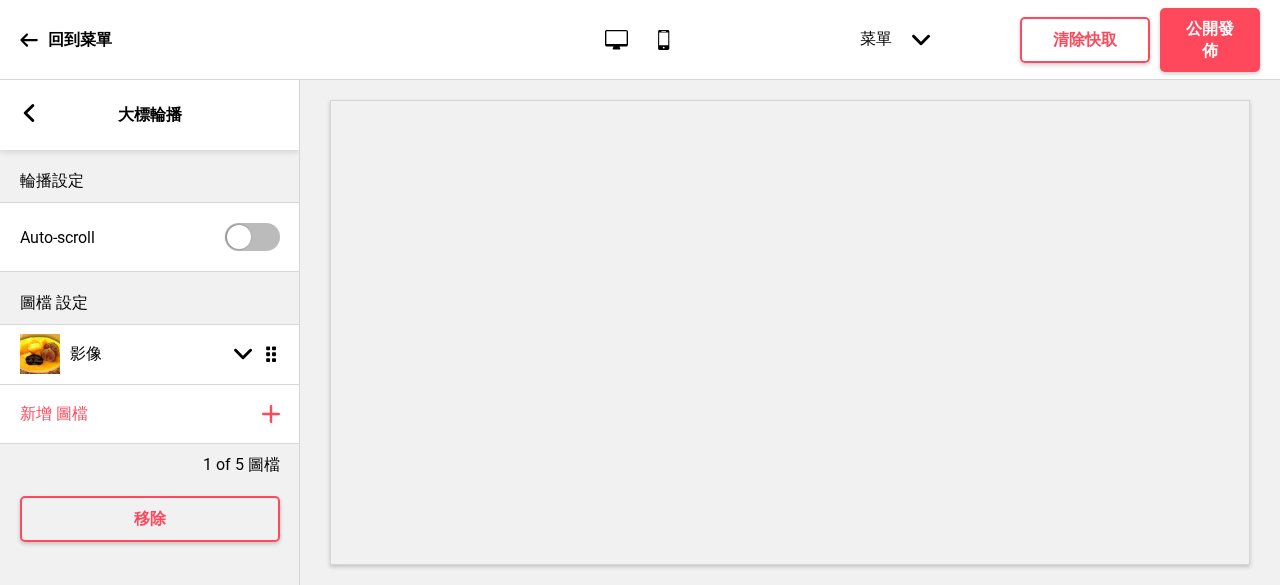 click 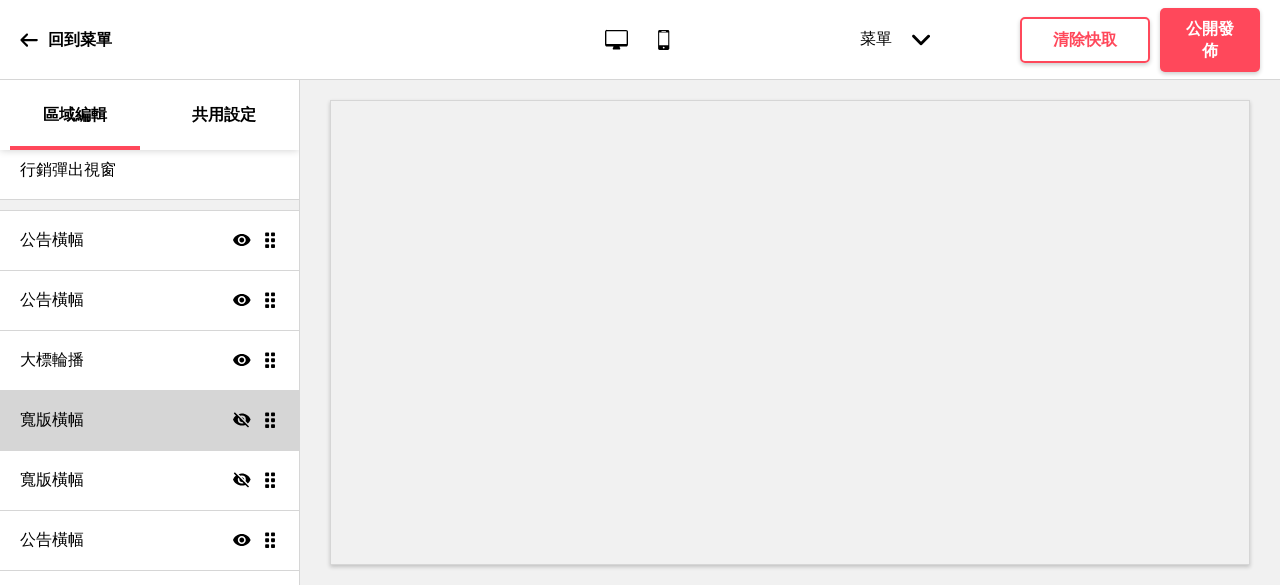 click on "寬版橫幅 隱藏 拖曳" at bounding box center [149, 420] 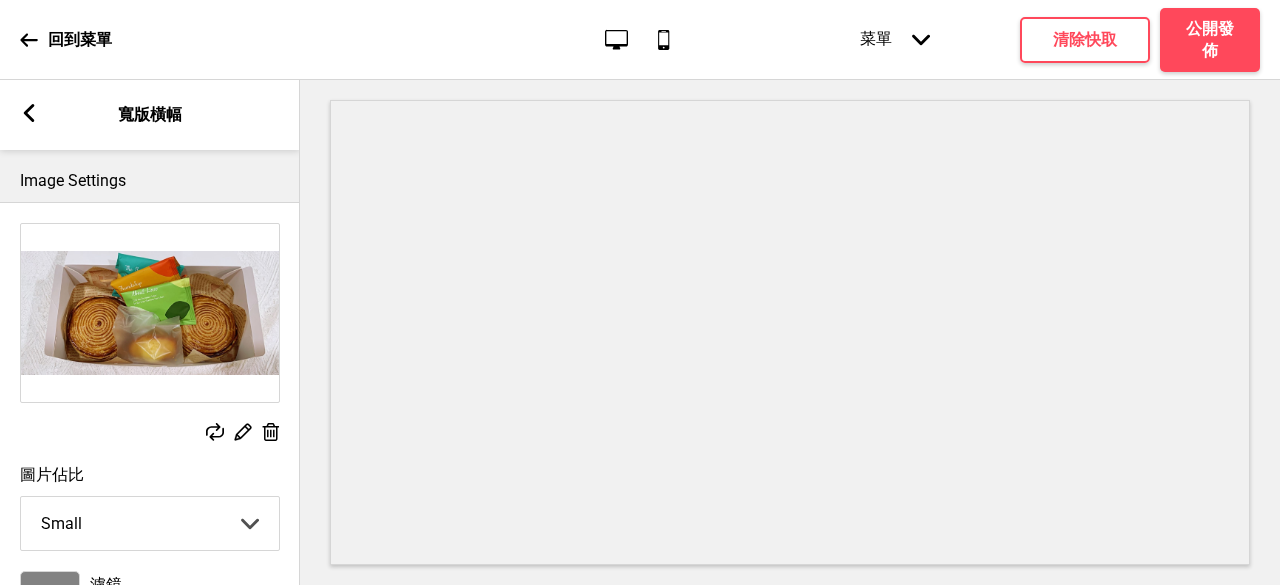 click 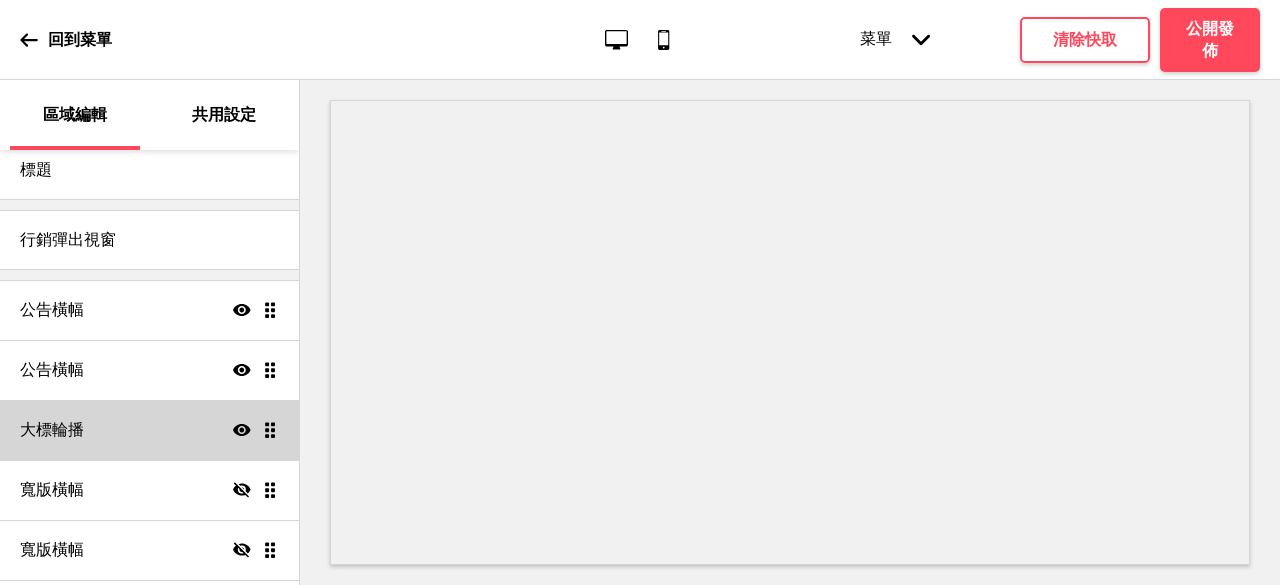 scroll, scrollTop: 0, scrollLeft: 0, axis: both 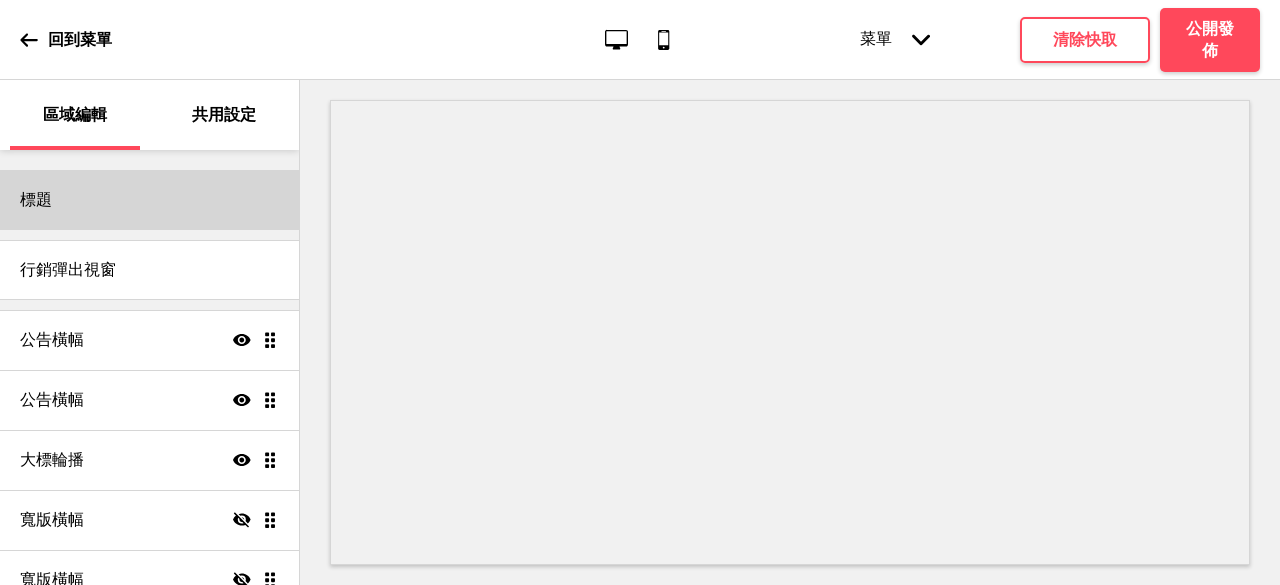 click on "標題" at bounding box center [149, 200] 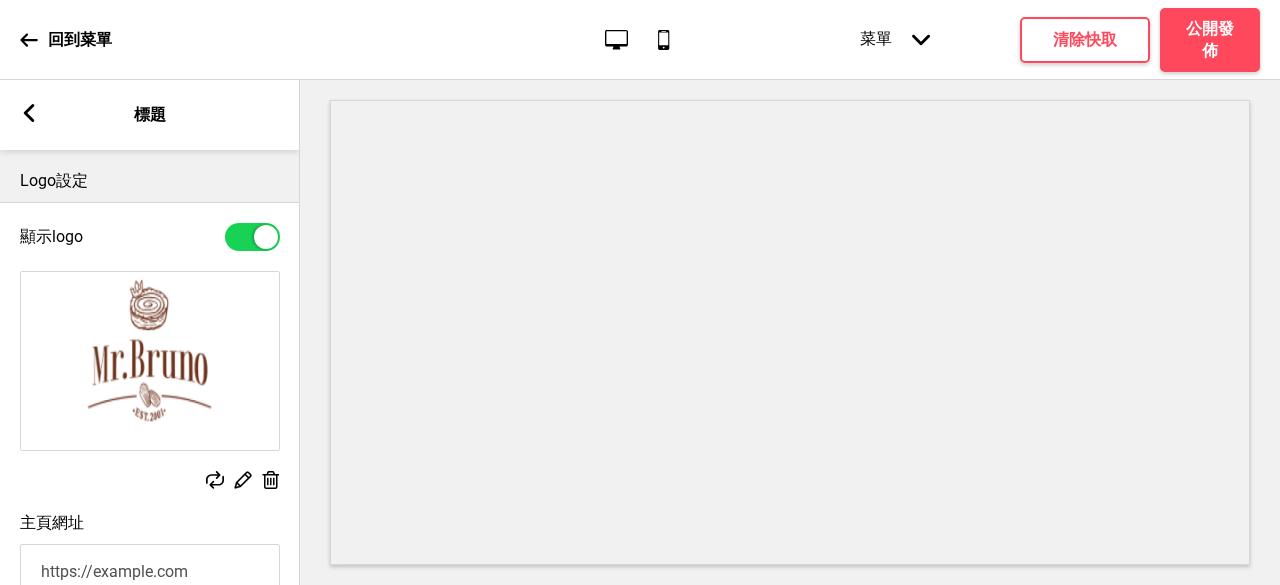 click 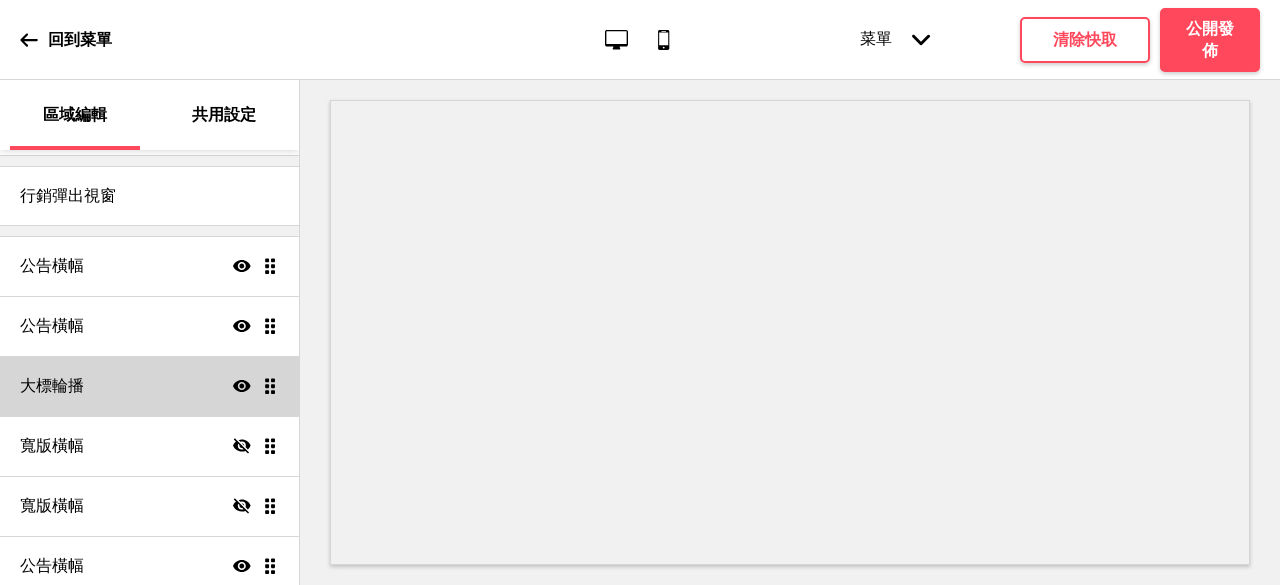scroll, scrollTop: 100, scrollLeft: 0, axis: vertical 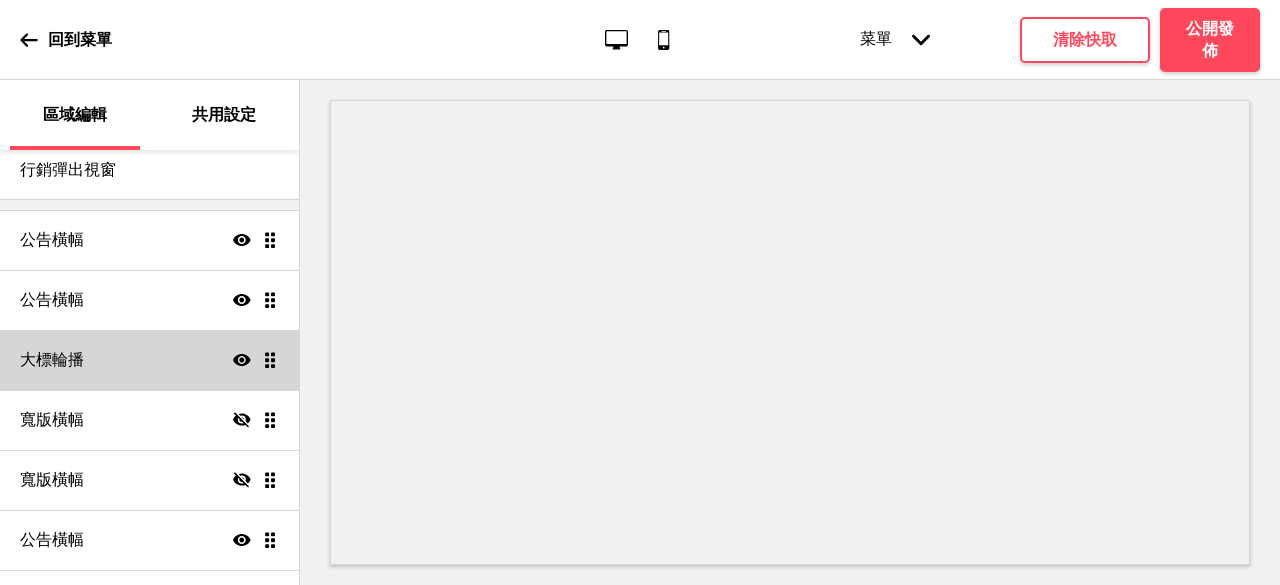 click 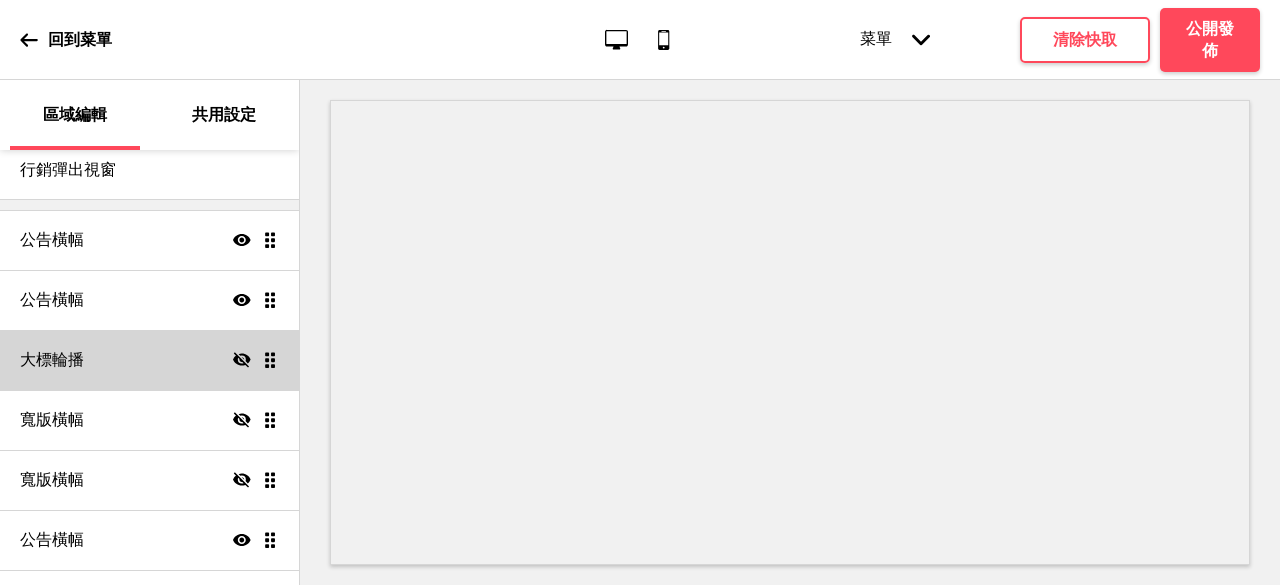 click 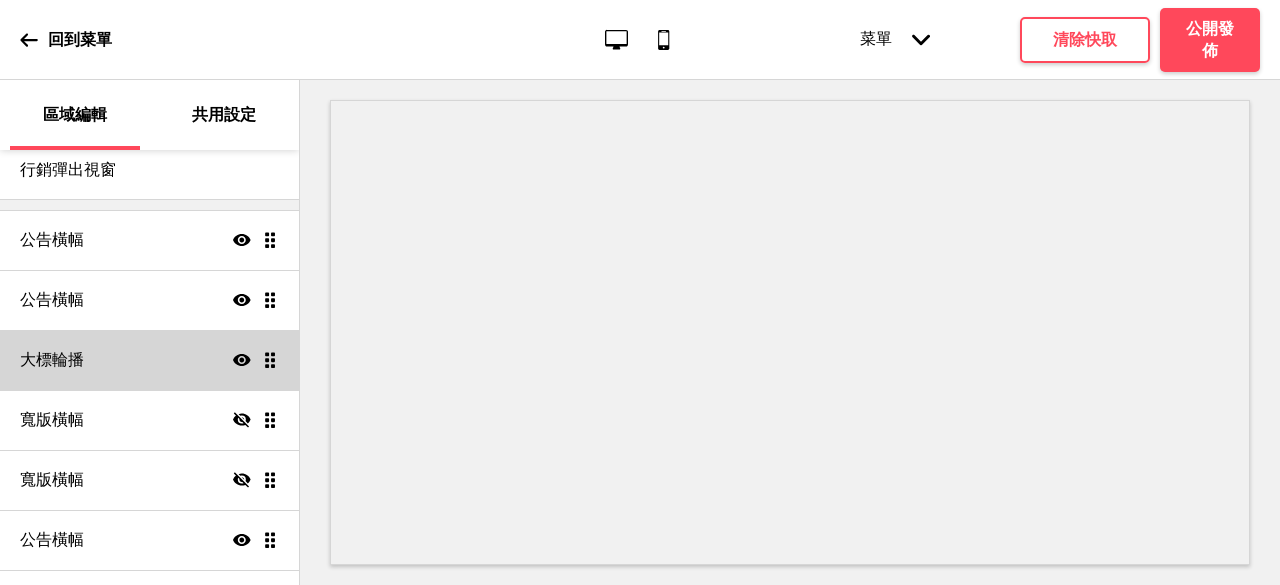 click on "大標輪播 顯示 拖曳" at bounding box center [149, 360] 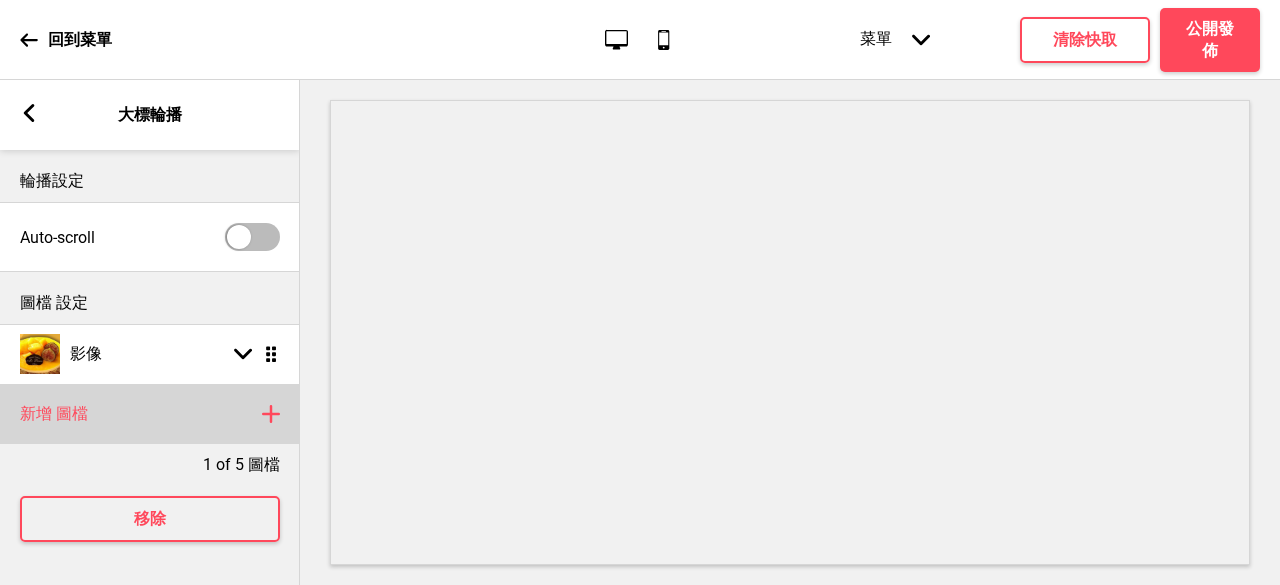 scroll, scrollTop: 0, scrollLeft: 0, axis: both 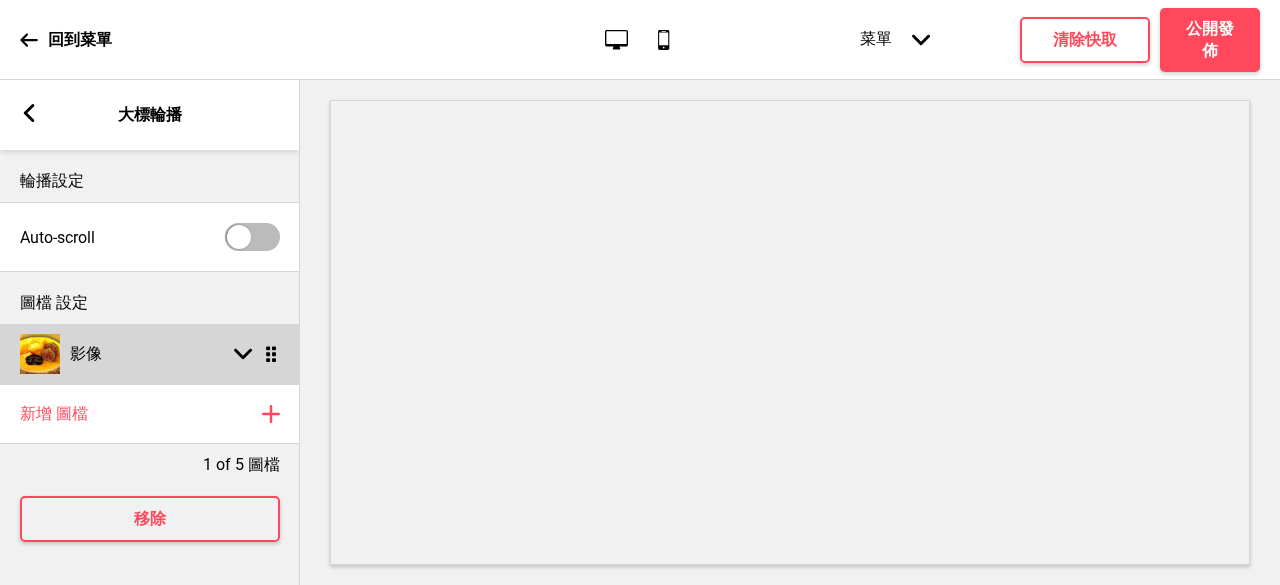 click on "箭頭down 拖曳" at bounding box center [252, 354] 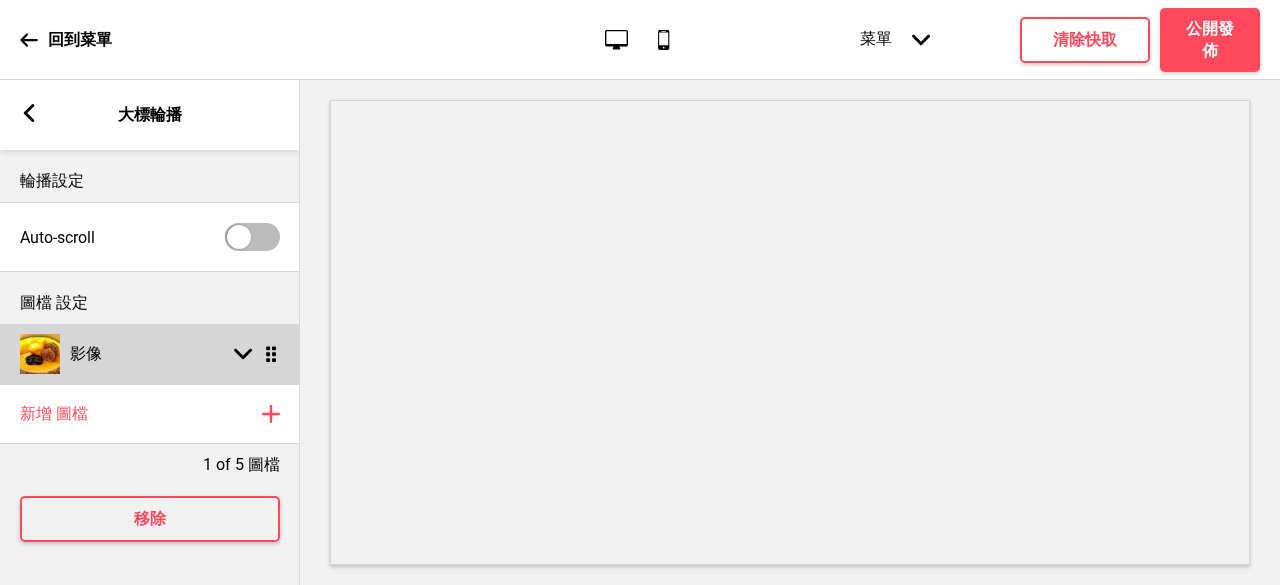 select on "right" 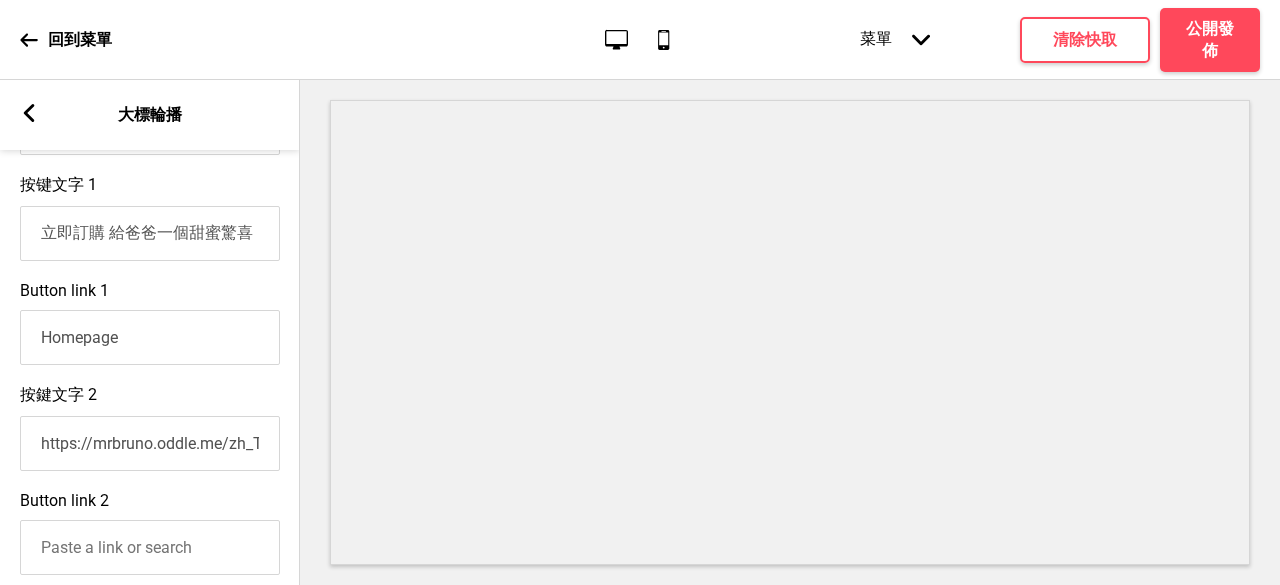 scroll, scrollTop: 700, scrollLeft: 0, axis: vertical 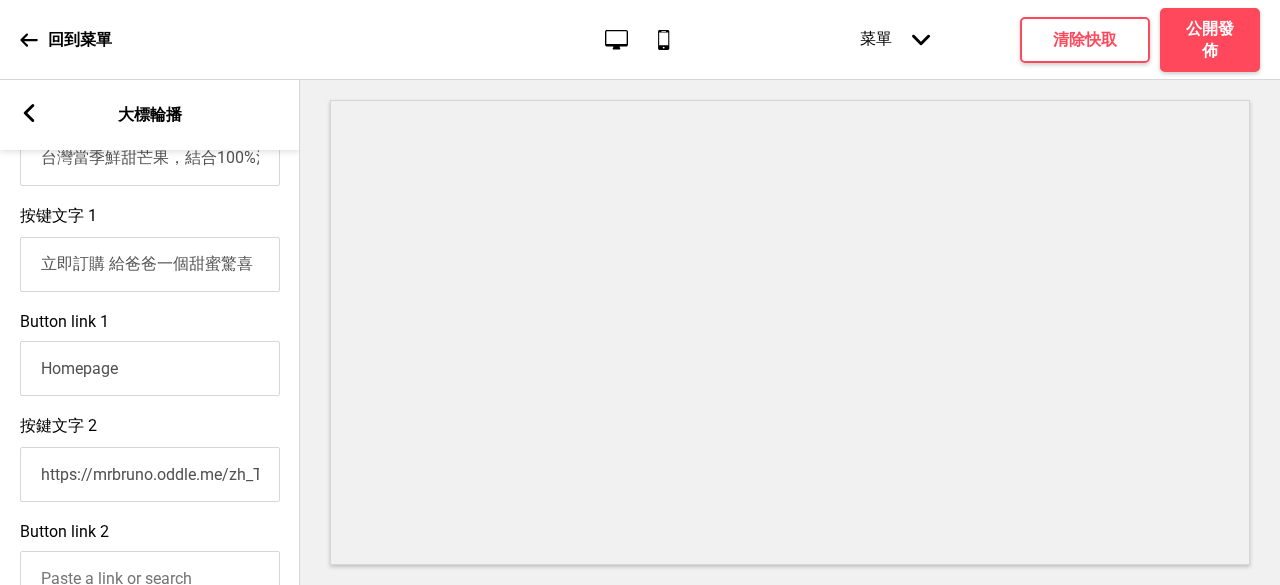 click on "https://mrbruno.oddle.me/zh_TW?productId=8aa600e596c1db0f0196c2a6ce9c57c9" at bounding box center [150, 474] 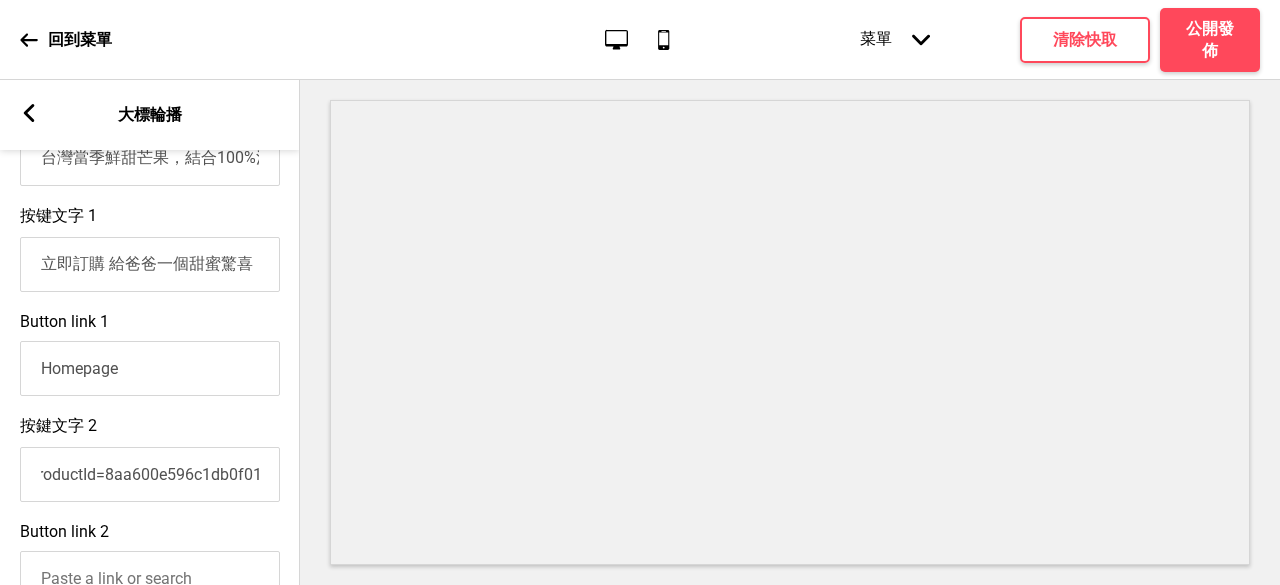 scroll, scrollTop: 0, scrollLeft: 370, axis: horizontal 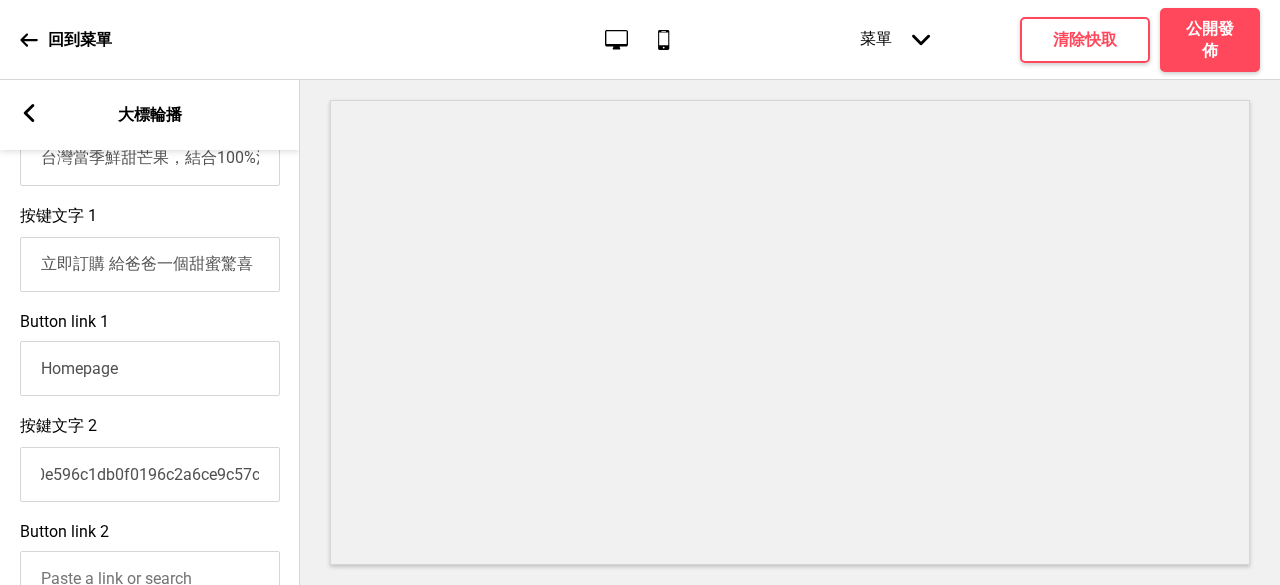 drag, startPoint x: 213, startPoint y: 485, endPoint x: 314, endPoint y: 489, distance: 101.07918 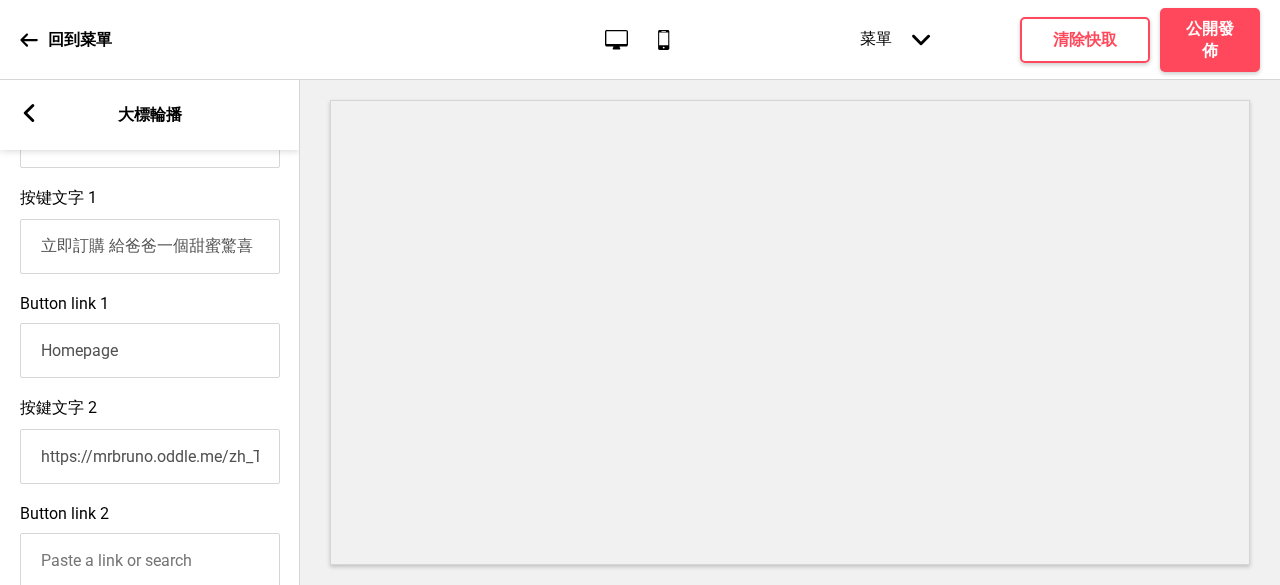 scroll, scrollTop: 700, scrollLeft: 0, axis: vertical 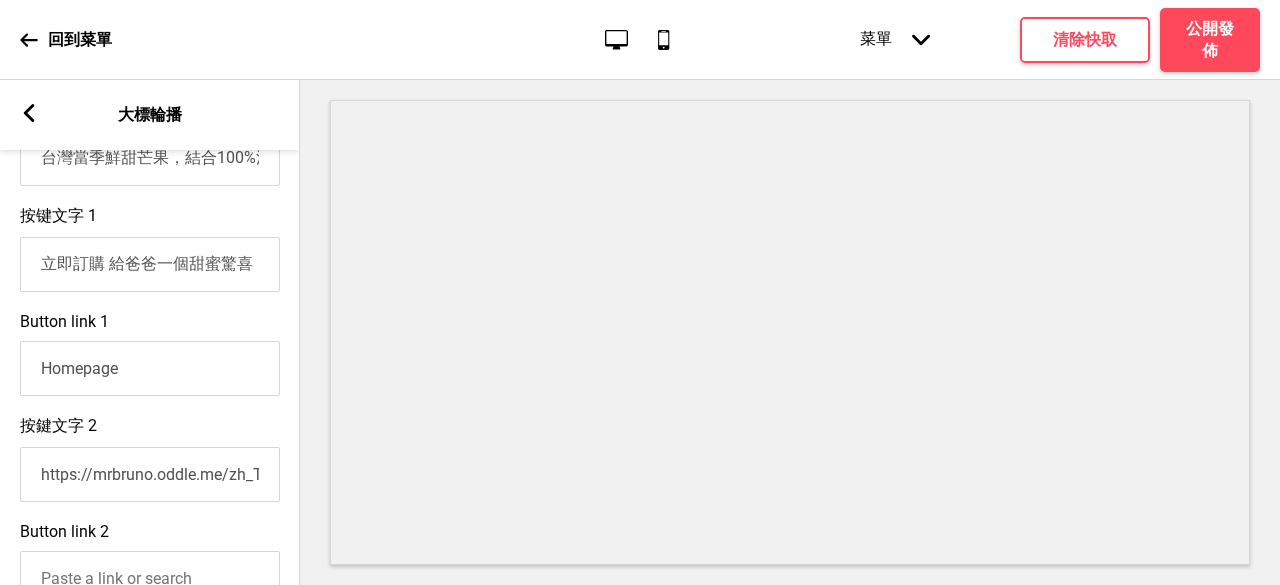 click on "Homepage" at bounding box center (150, 368) 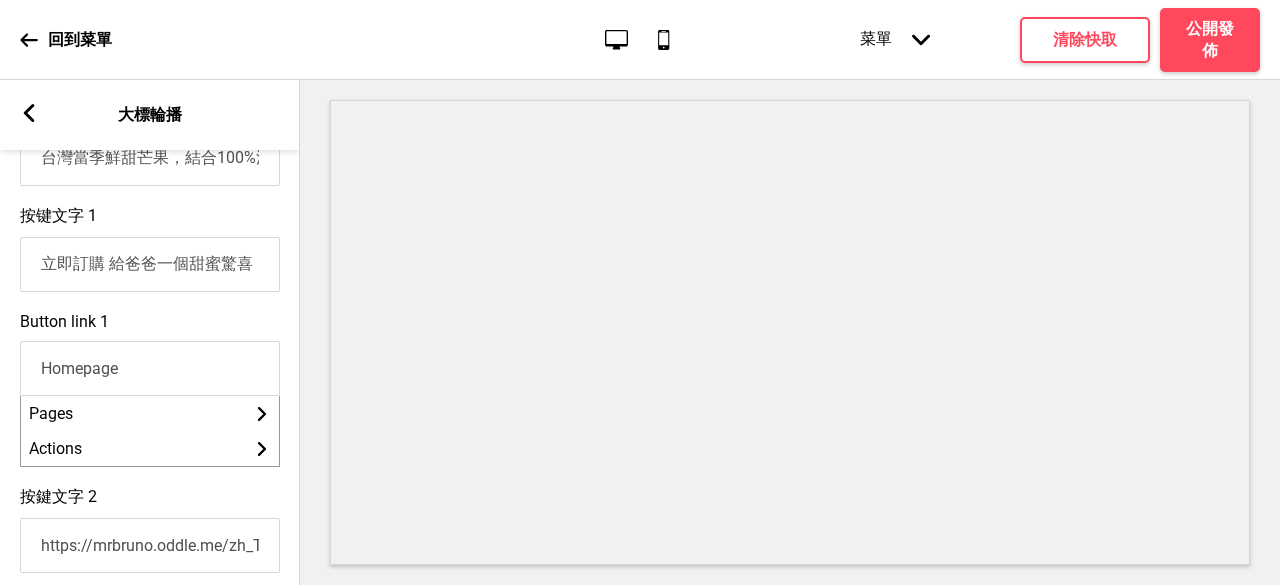 drag, startPoint x: 180, startPoint y: 379, endPoint x: 14, endPoint y: 379, distance: 166 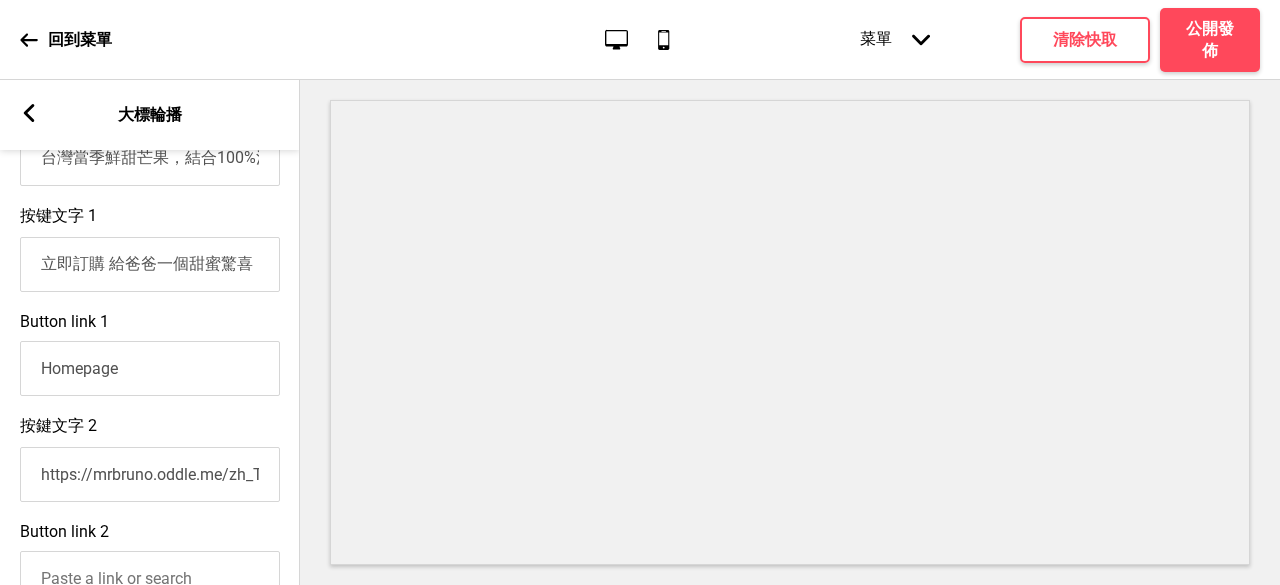 click on "Homepage" at bounding box center [150, 368] 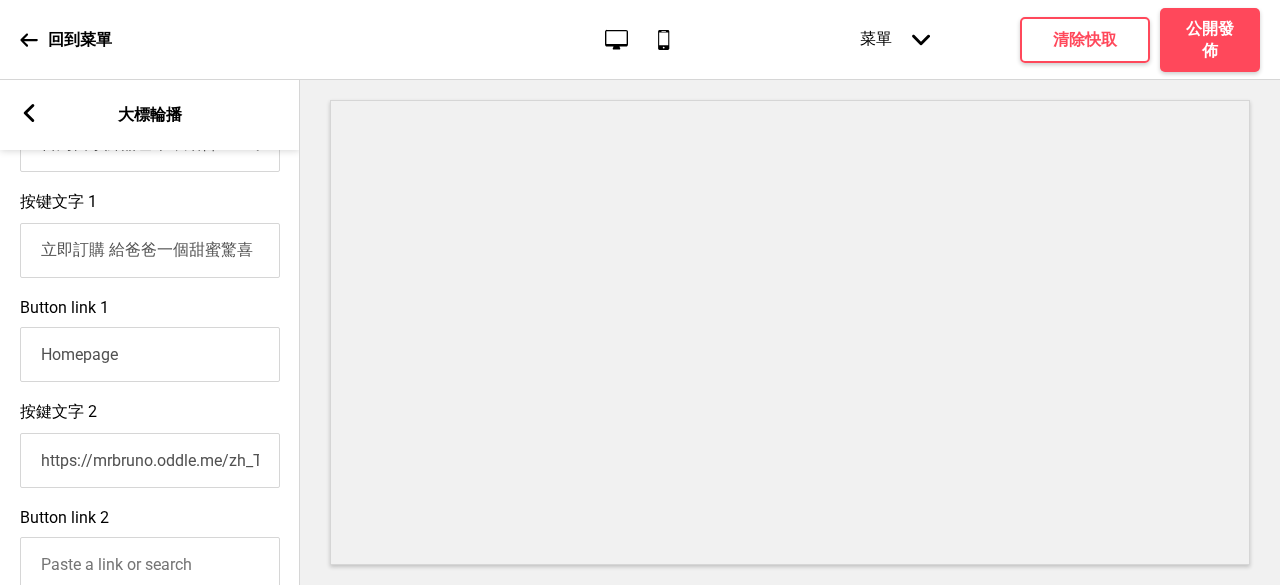 scroll, scrollTop: 600, scrollLeft: 0, axis: vertical 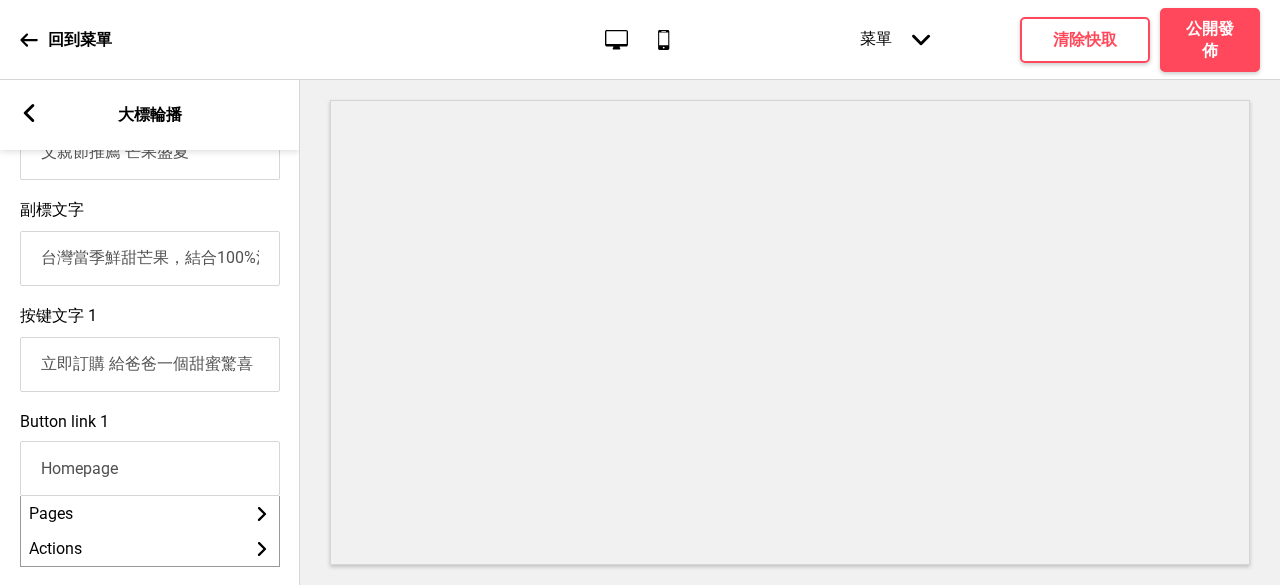 click on "Homepage" at bounding box center [150, 468] 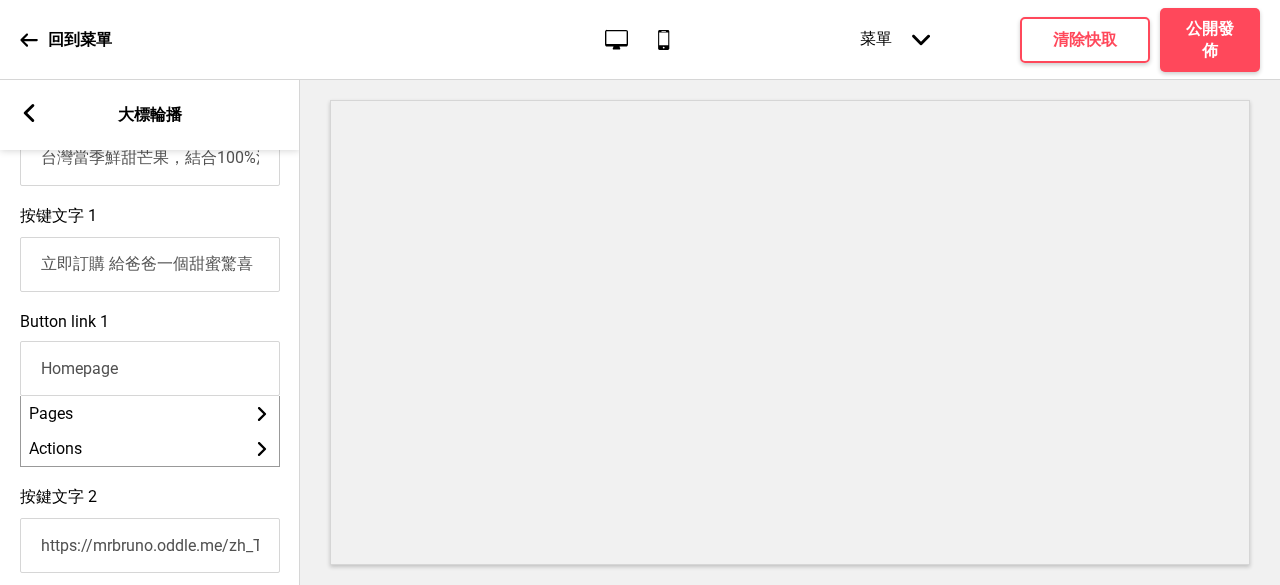 click on "Homepage" at bounding box center [150, 368] 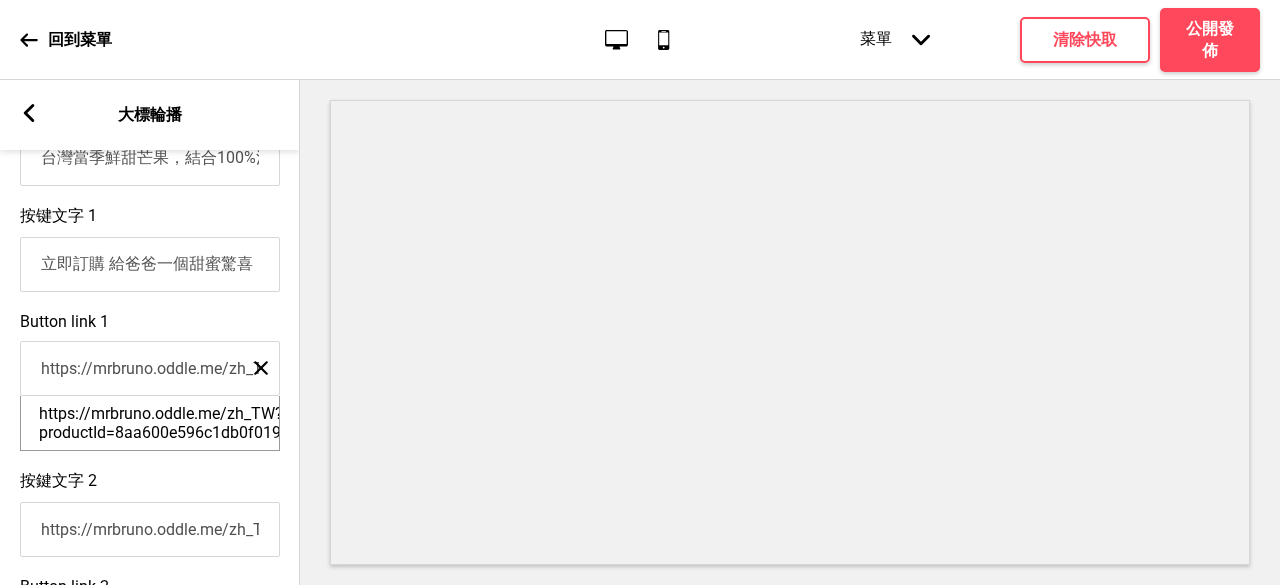 scroll, scrollTop: 0, scrollLeft: 370, axis: horizontal 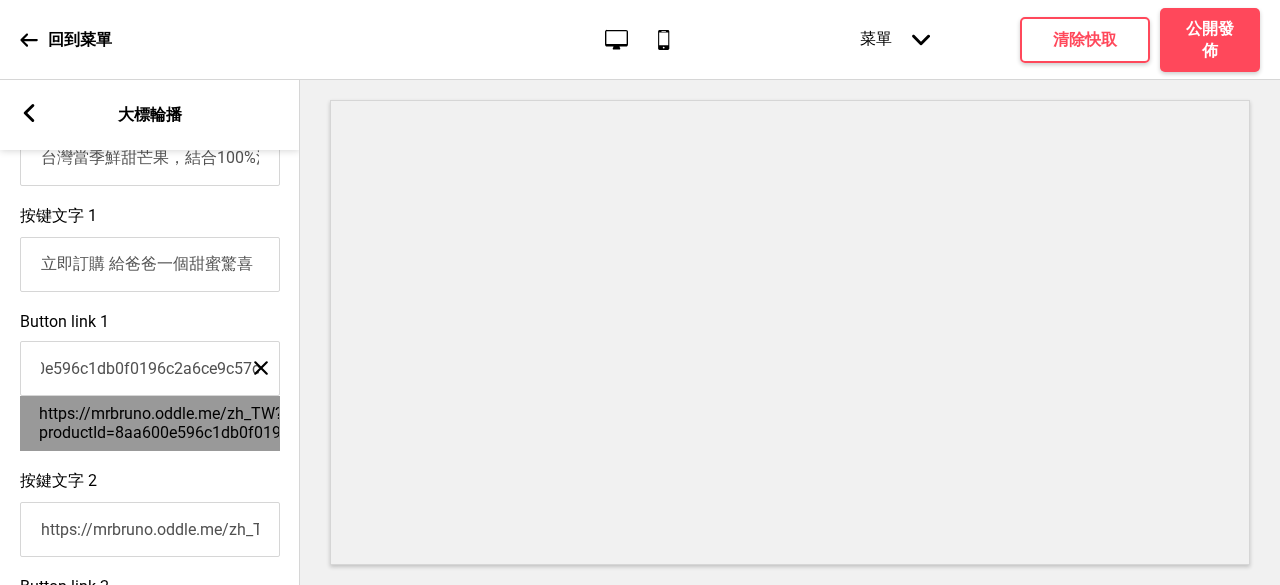 type on "https://mrbruno.oddle.me/zh_TW?productId=8aa600e596c1db0f0196c2a6ce9c57c9" 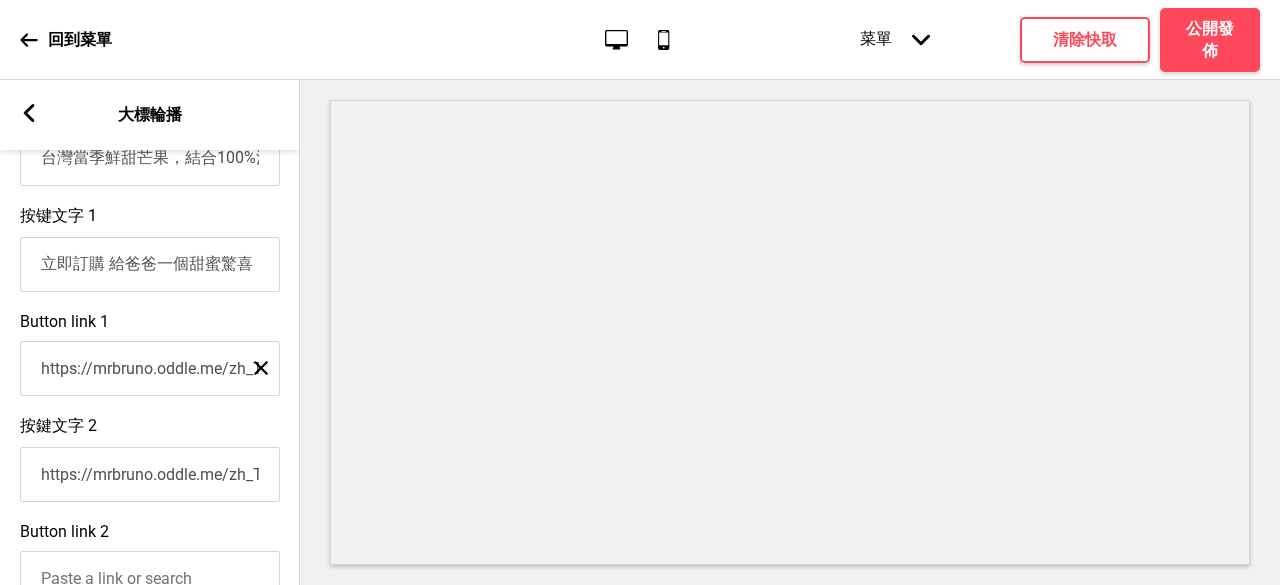 click on "Button link 1 Homepage 关闭" at bounding box center [150, 354] 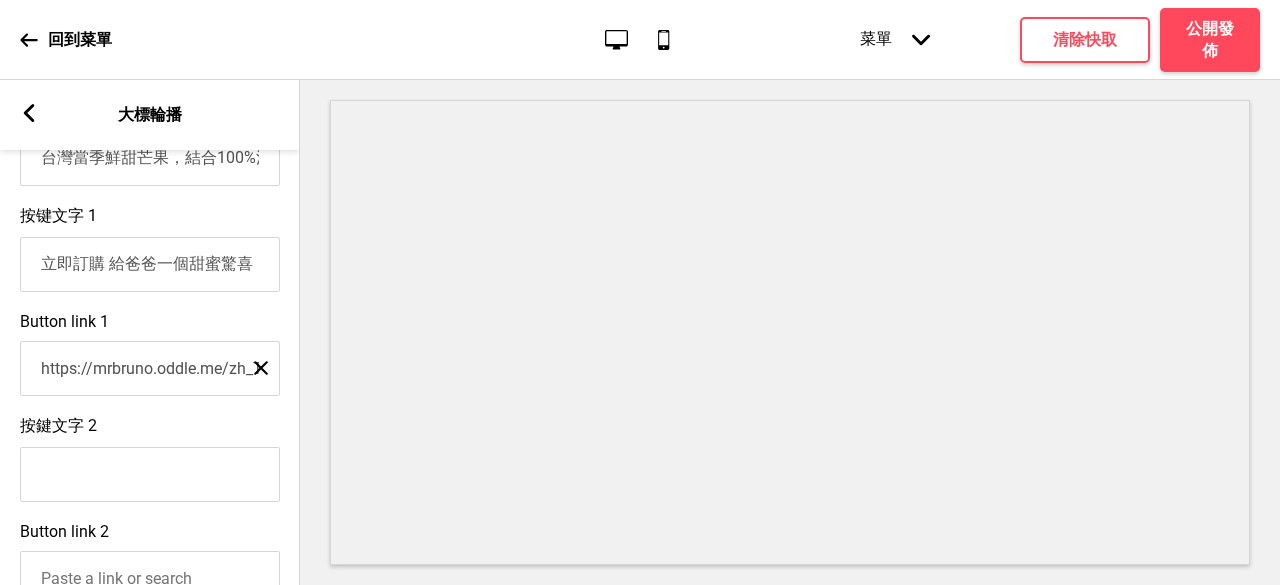 type 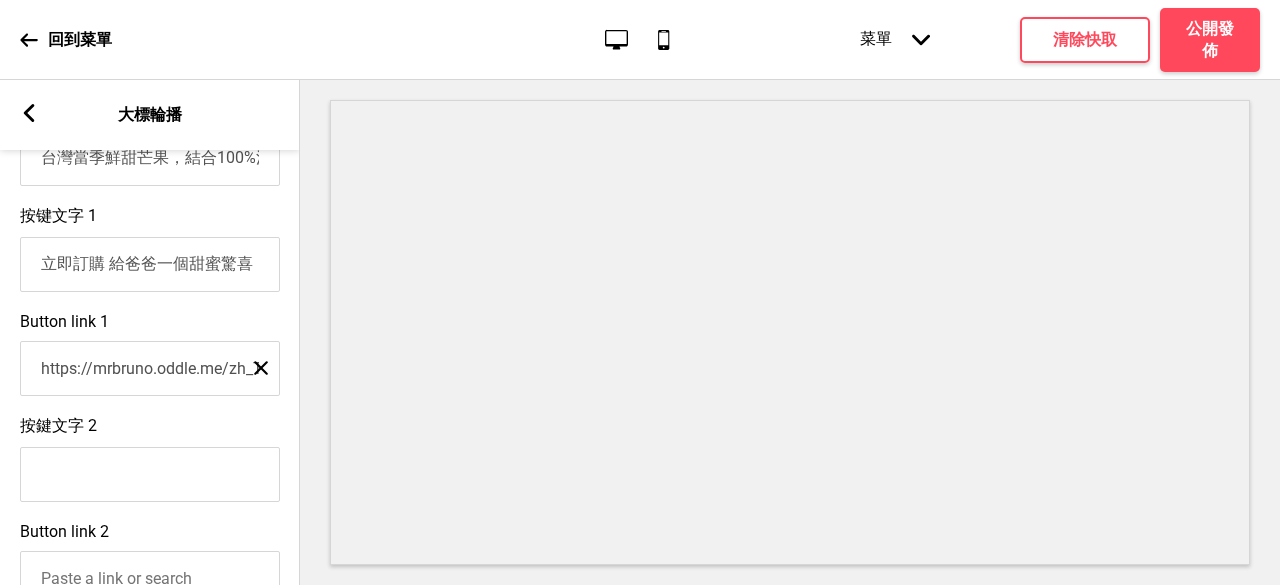click on "按鍵文字 2" at bounding box center (150, 459) 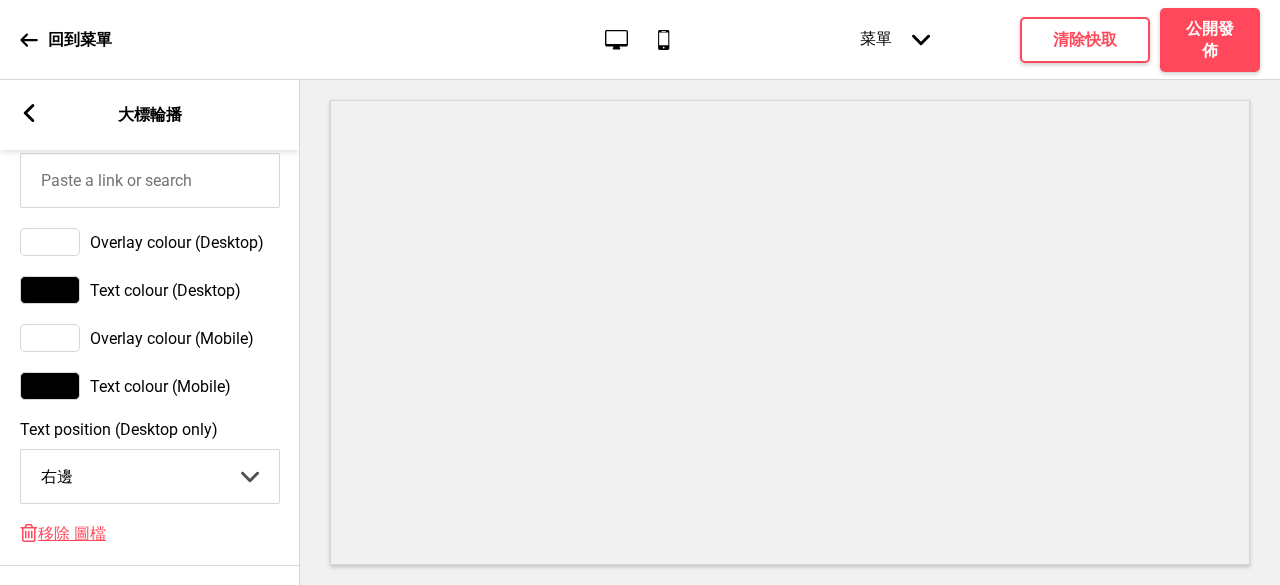 scroll, scrollTop: 1307, scrollLeft: 0, axis: vertical 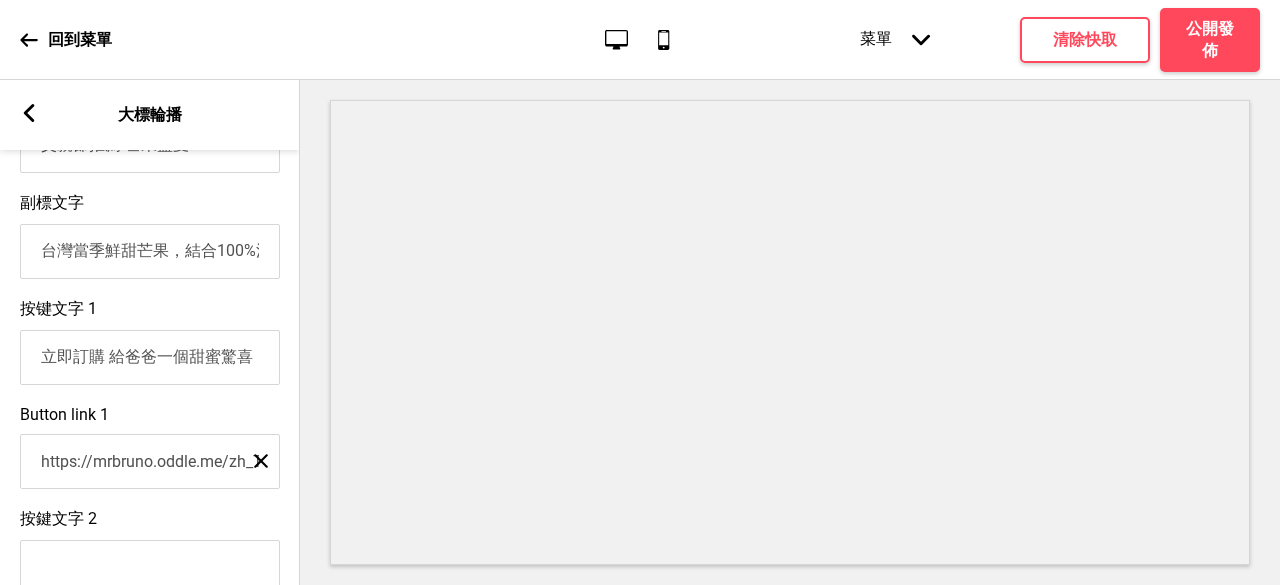 click on "Button link 1 Homepage 关闭" at bounding box center [150, 447] 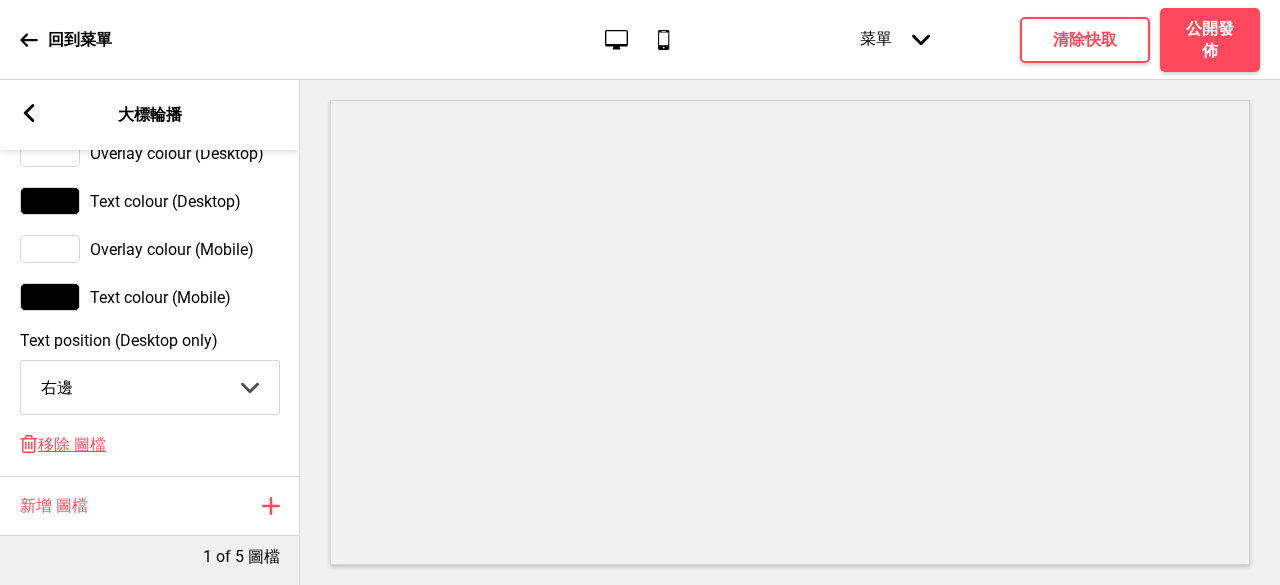 scroll, scrollTop: 1307, scrollLeft: 0, axis: vertical 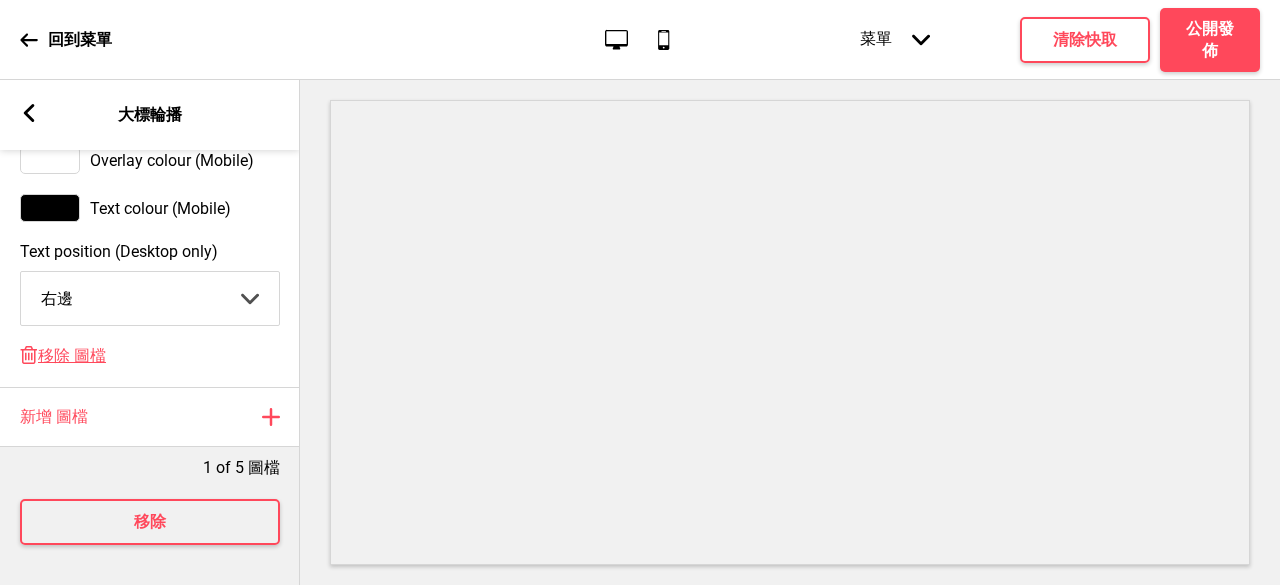 click on "回到菜單" at bounding box center (80, 40) 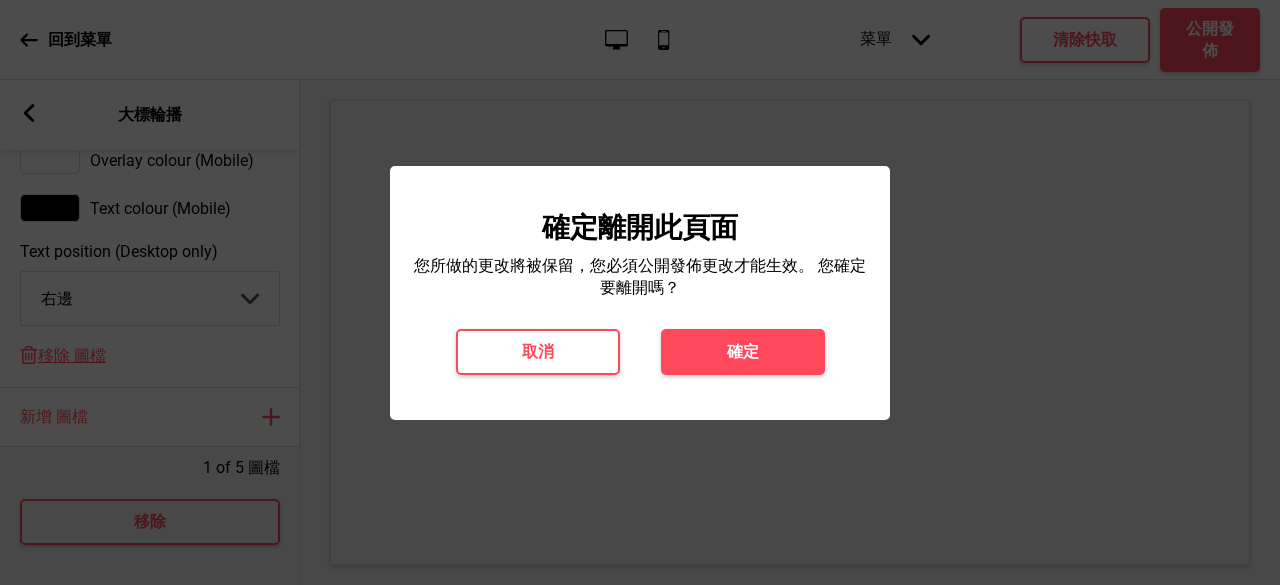 type 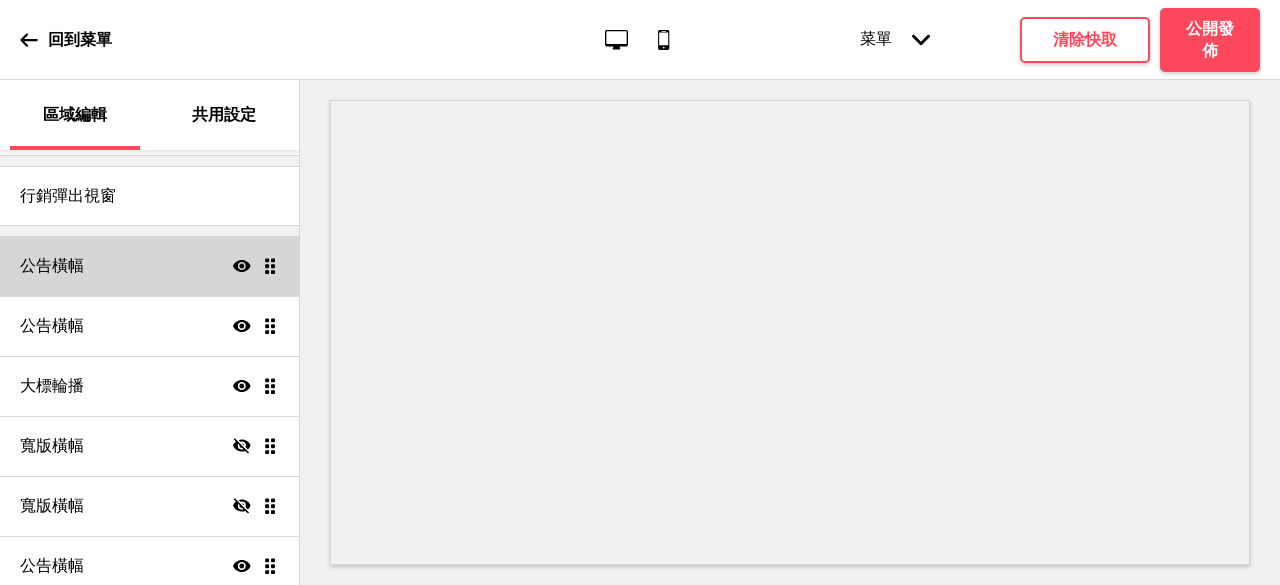 scroll, scrollTop: 0, scrollLeft: 0, axis: both 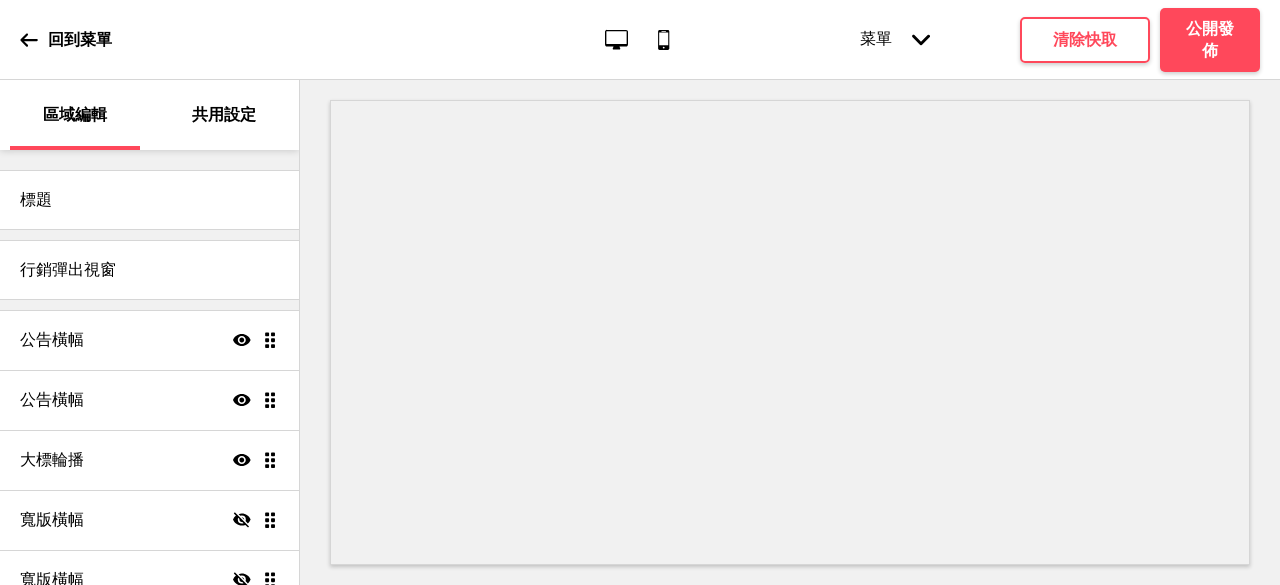 click on "顯示" 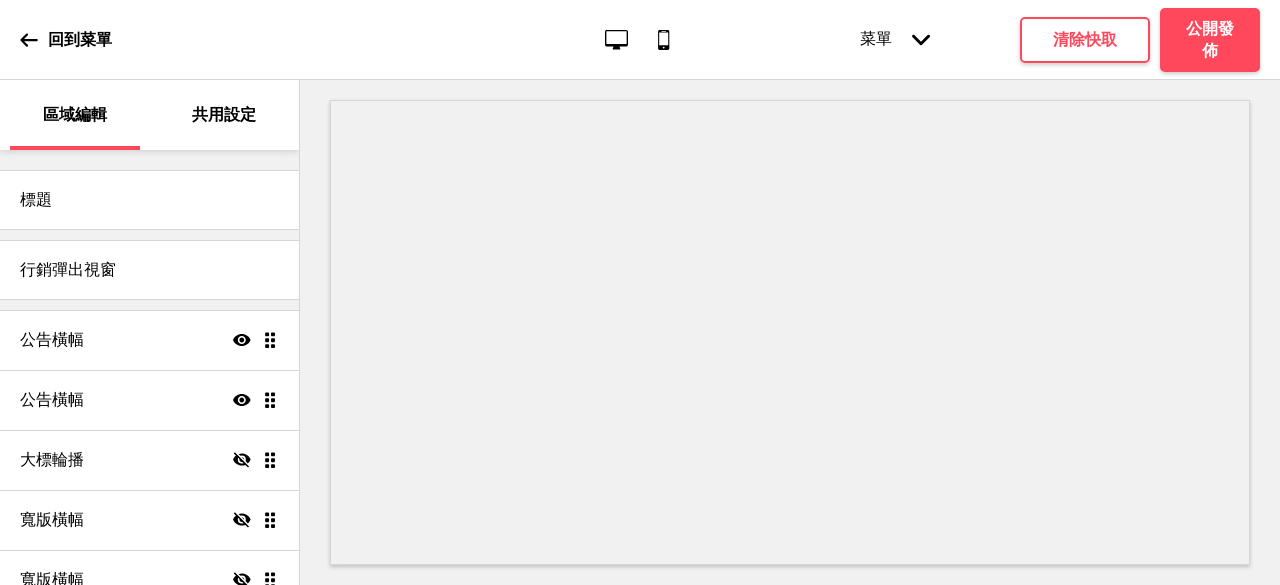 click on "隱藏" 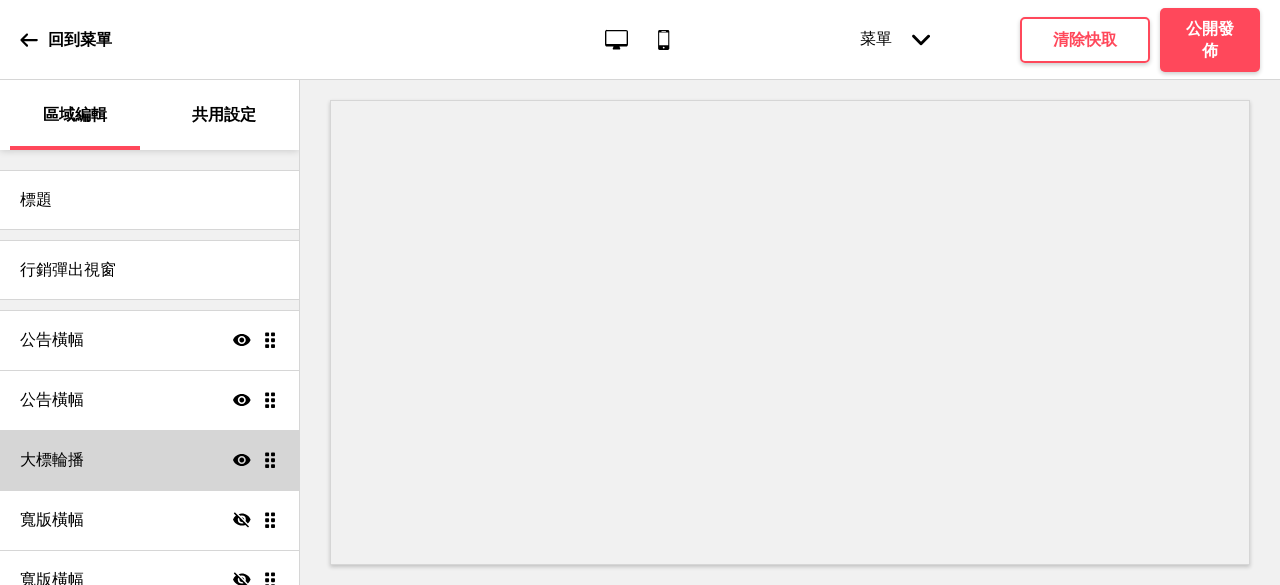 click on "大標輪播 顯示 拖曳" at bounding box center [149, 460] 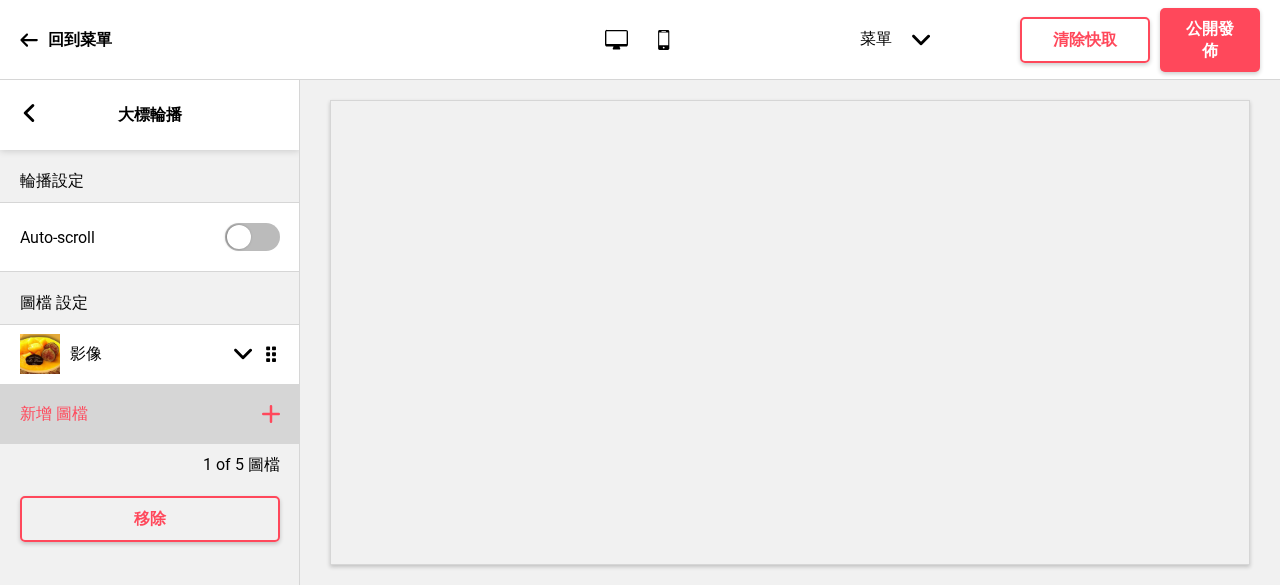 scroll, scrollTop: 0, scrollLeft: 0, axis: both 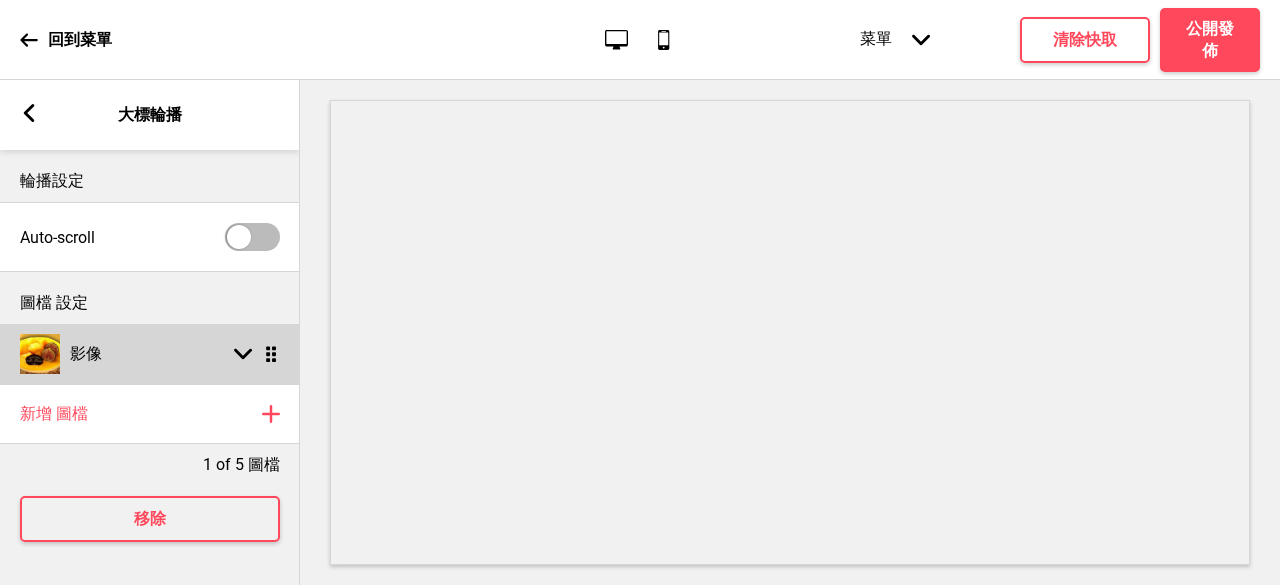 click on "影像 箭頭down 拖曳" at bounding box center [150, 354] 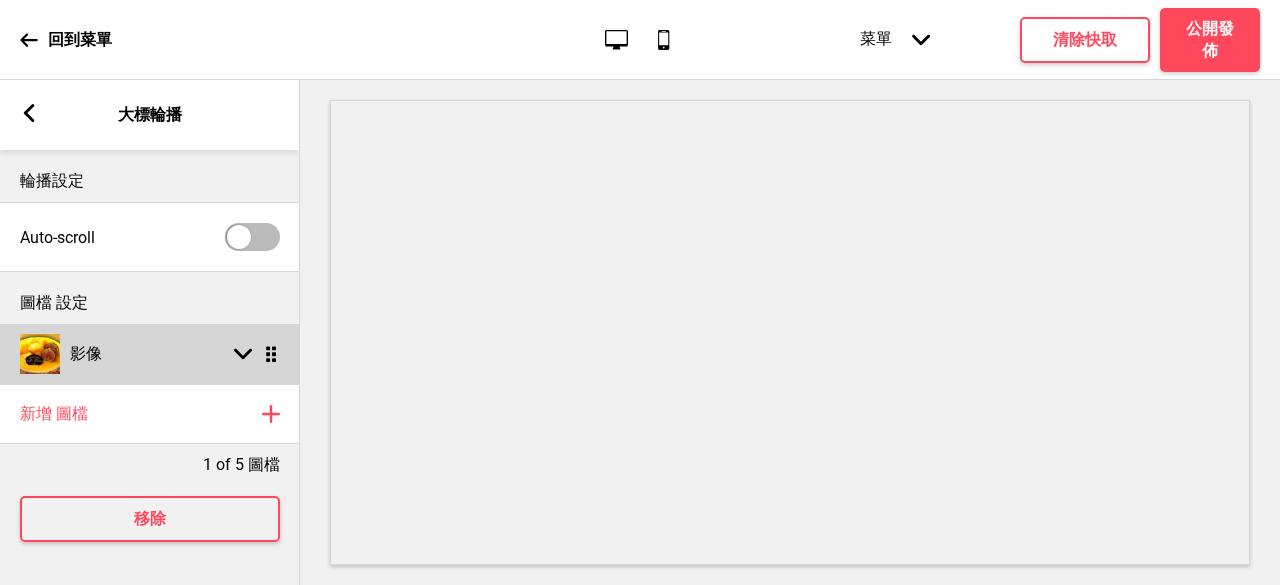select on "right" 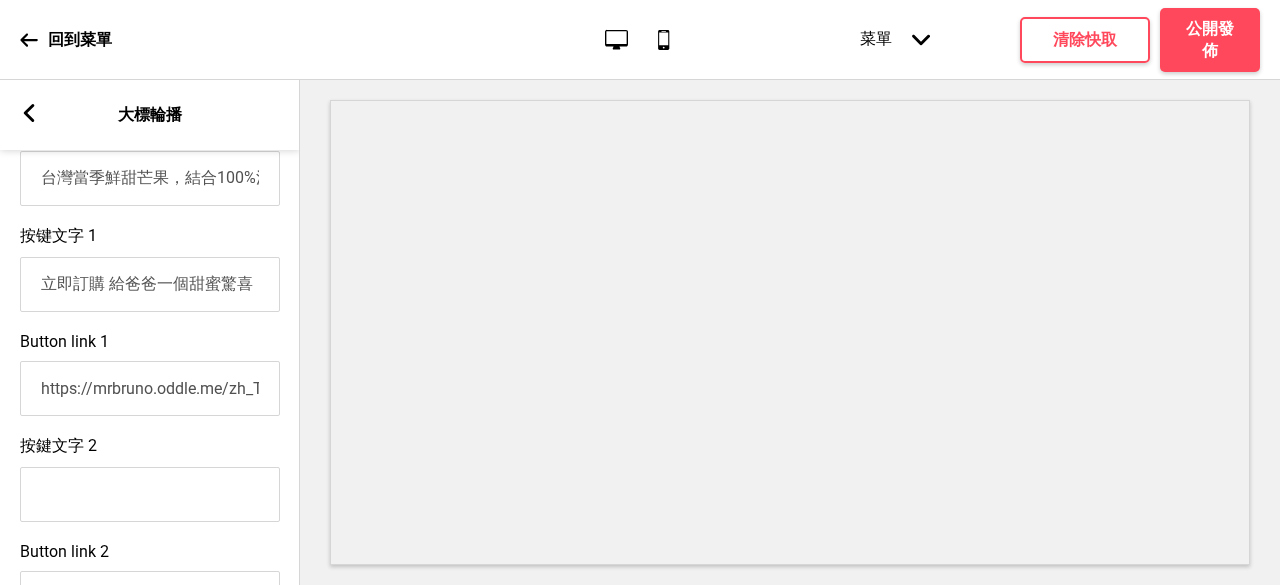 scroll, scrollTop: 800, scrollLeft: 0, axis: vertical 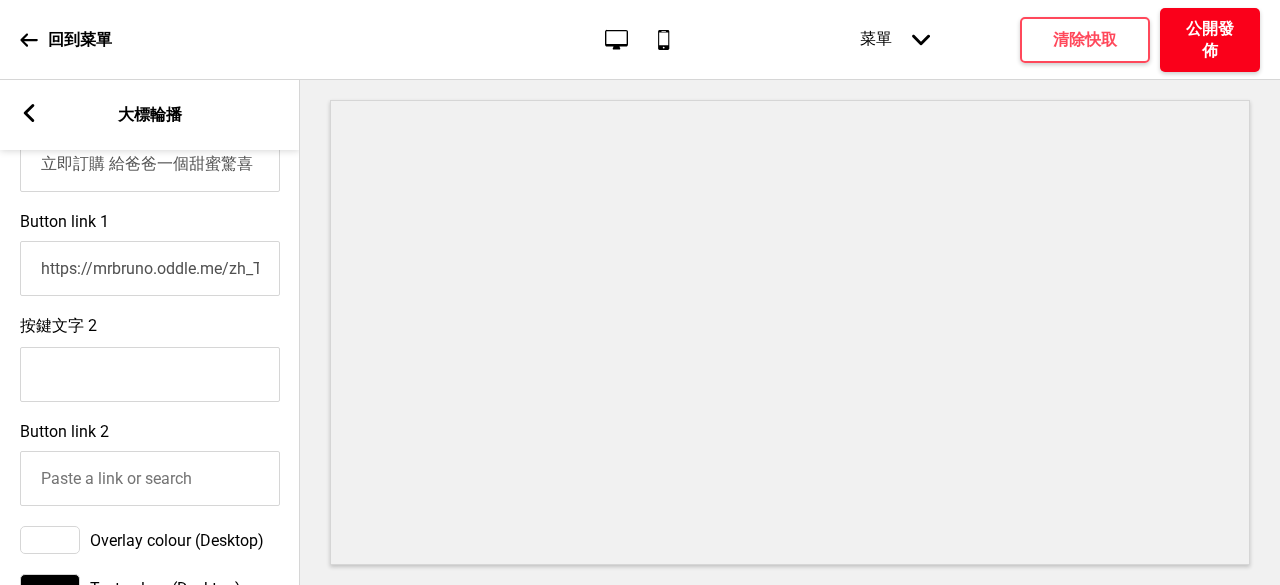 click on "公開發佈" at bounding box center (1210, 40) 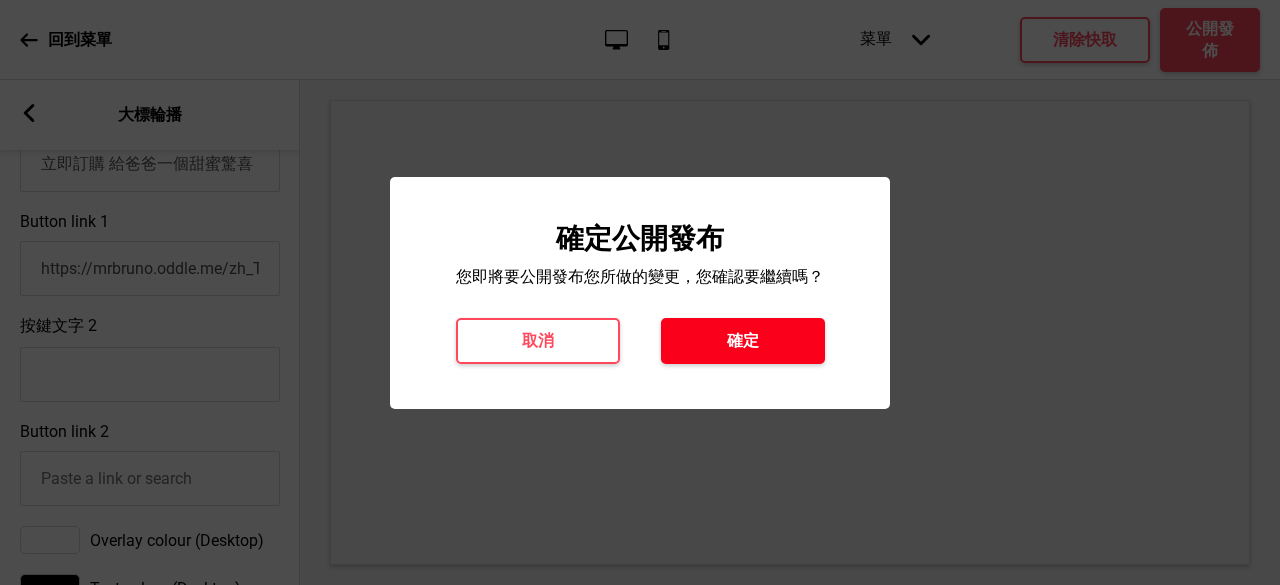 click on "確定" at bounding box center [743, 341] 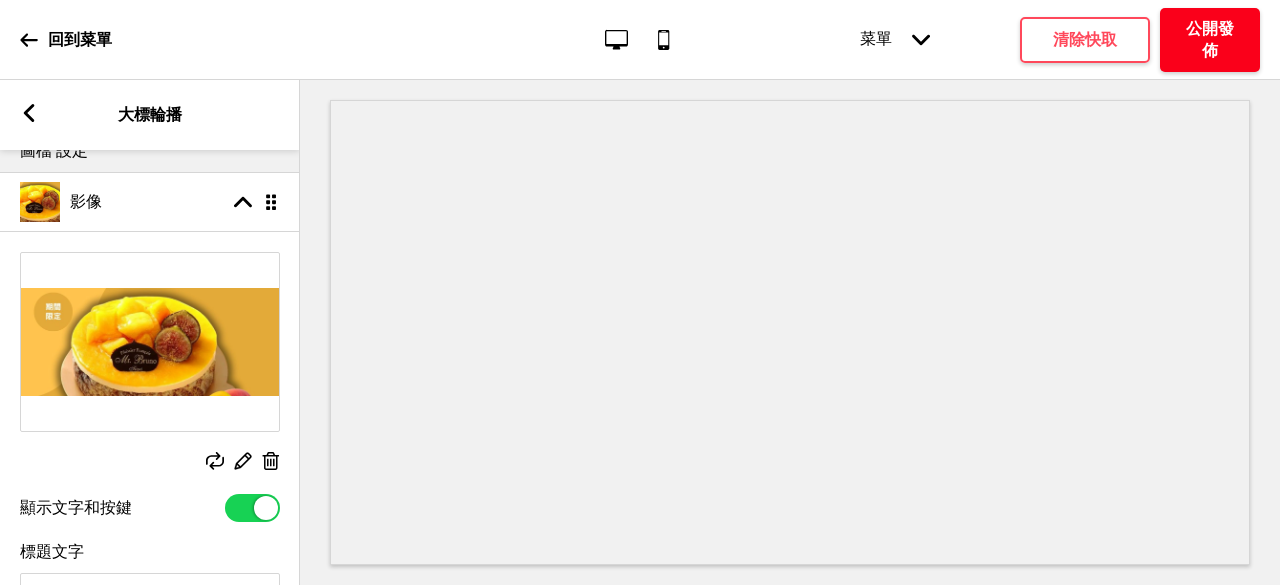 scroll, scrollTop: 0, scrollLeft: 0, axis: both 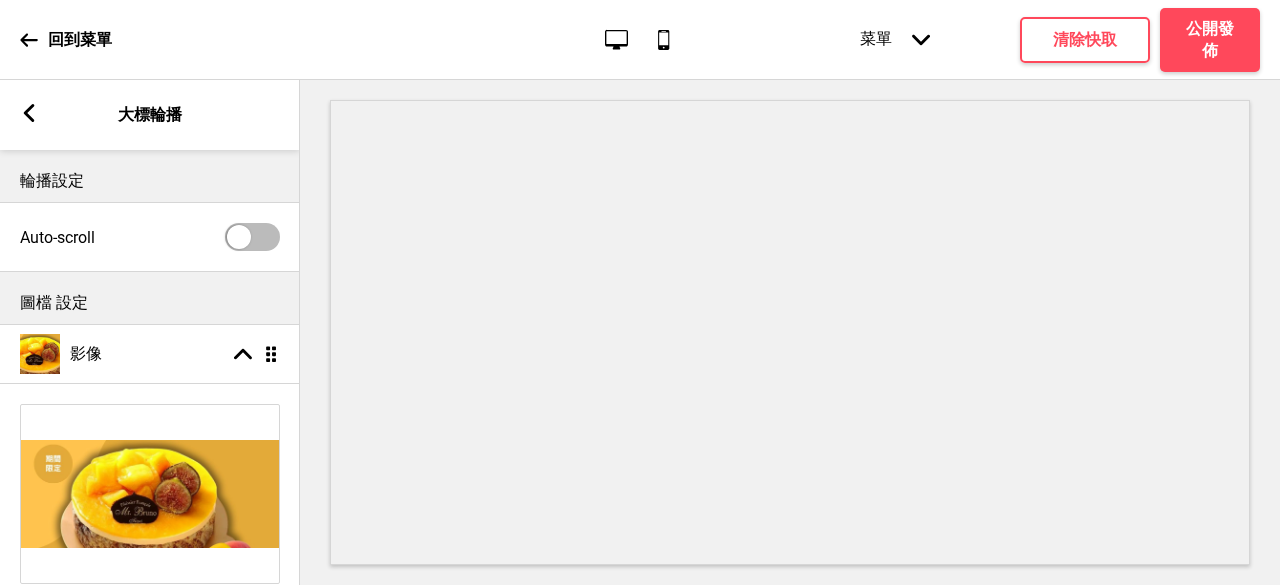 click on "回到菜單" at bounding box center [80, 40] 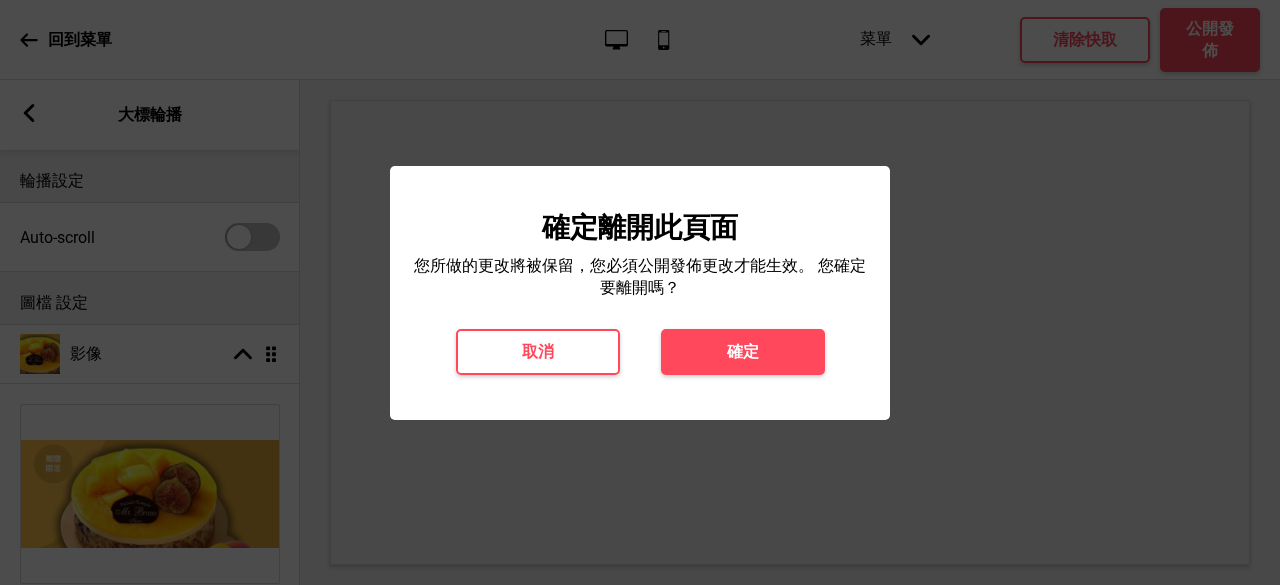 type 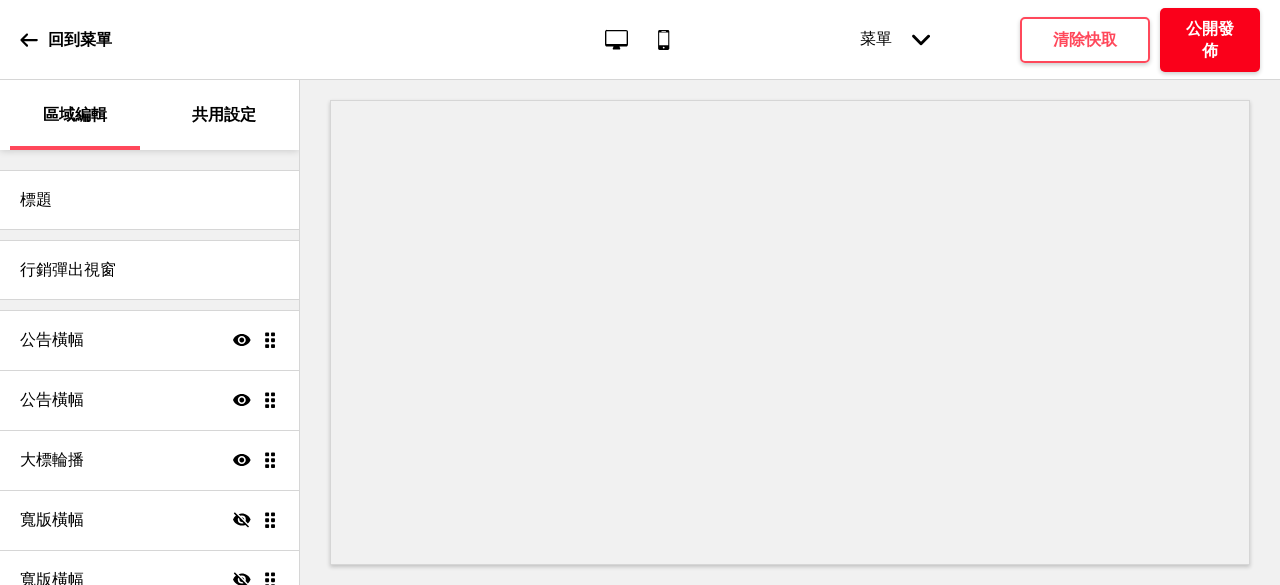 click on "公開發佈" at bounding box center [1210, 40] 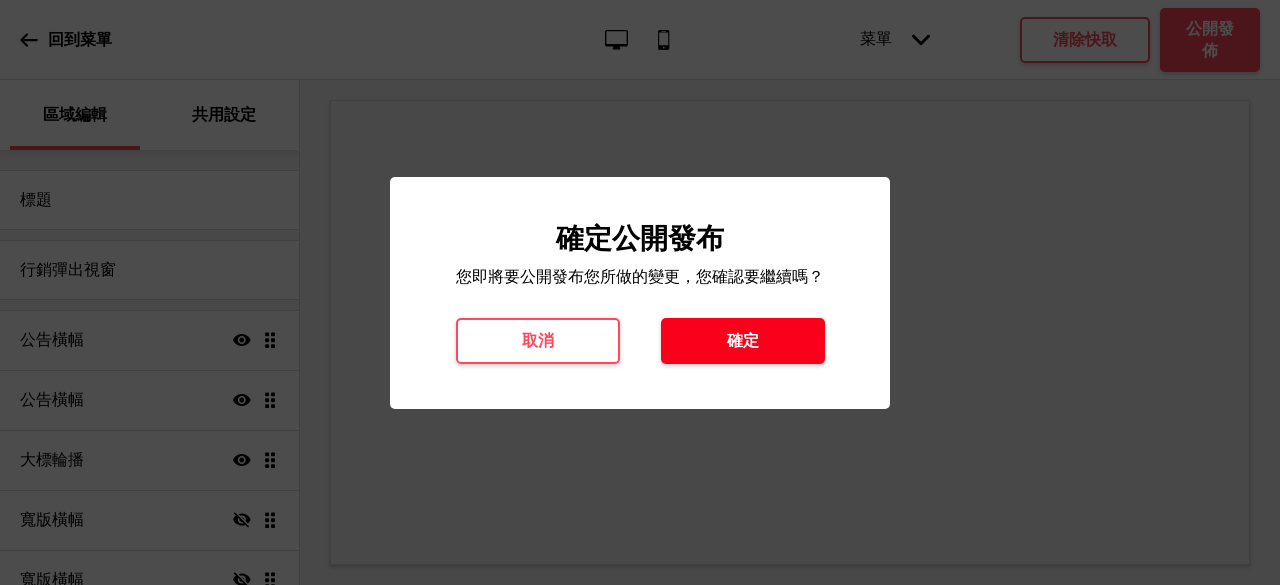 click on "確定" at bounding box center [743, 341] 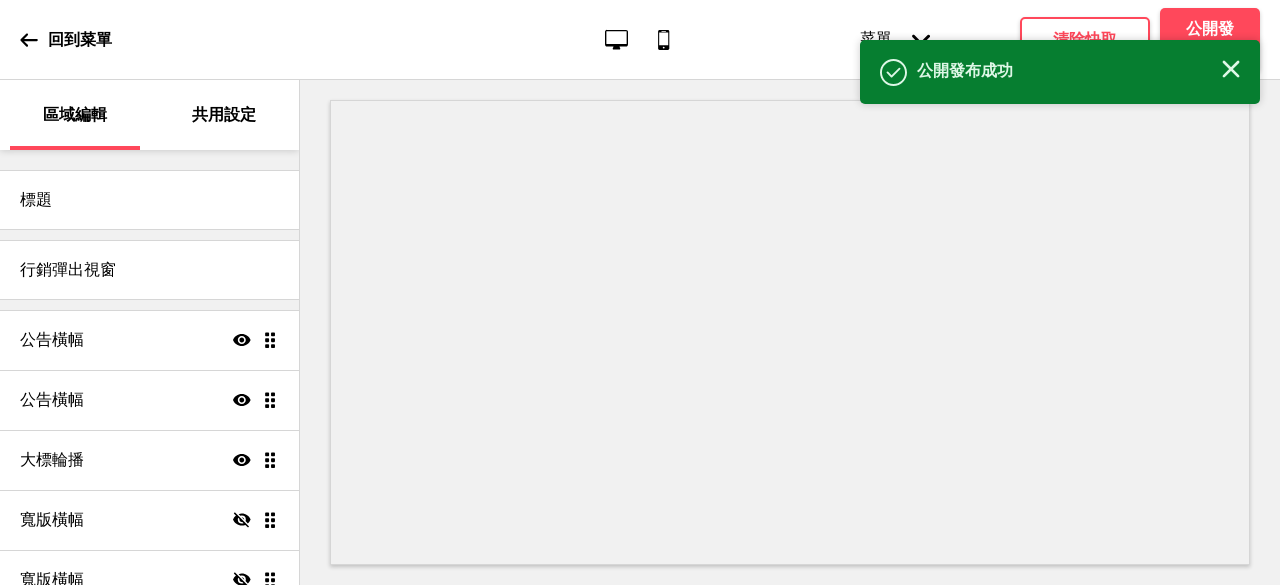 click on "回到菜單" at bounding box center (80, 40) 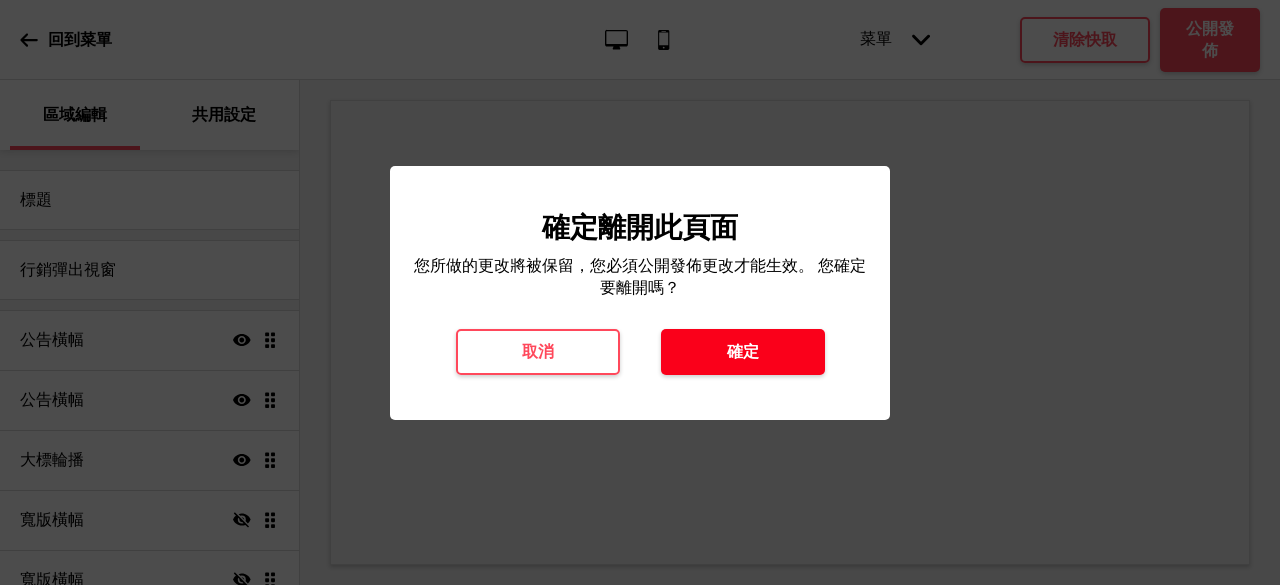 click on "確定" at bounding box center (743, 352) 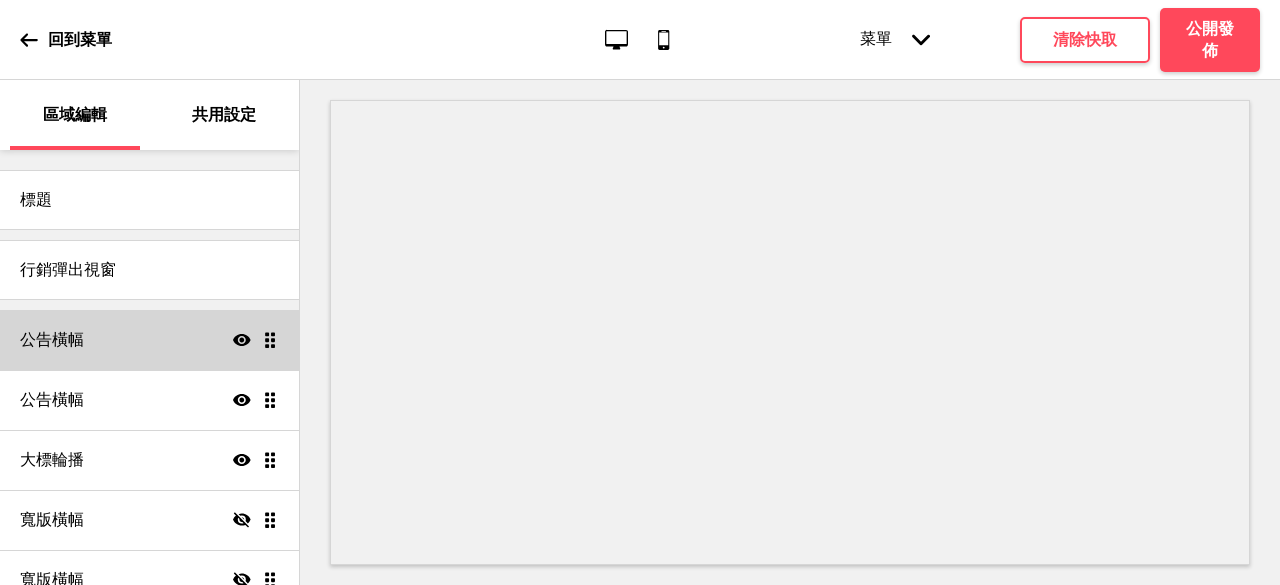 scroll, scrollTop: 0, scrollLeft: 0, axis: both 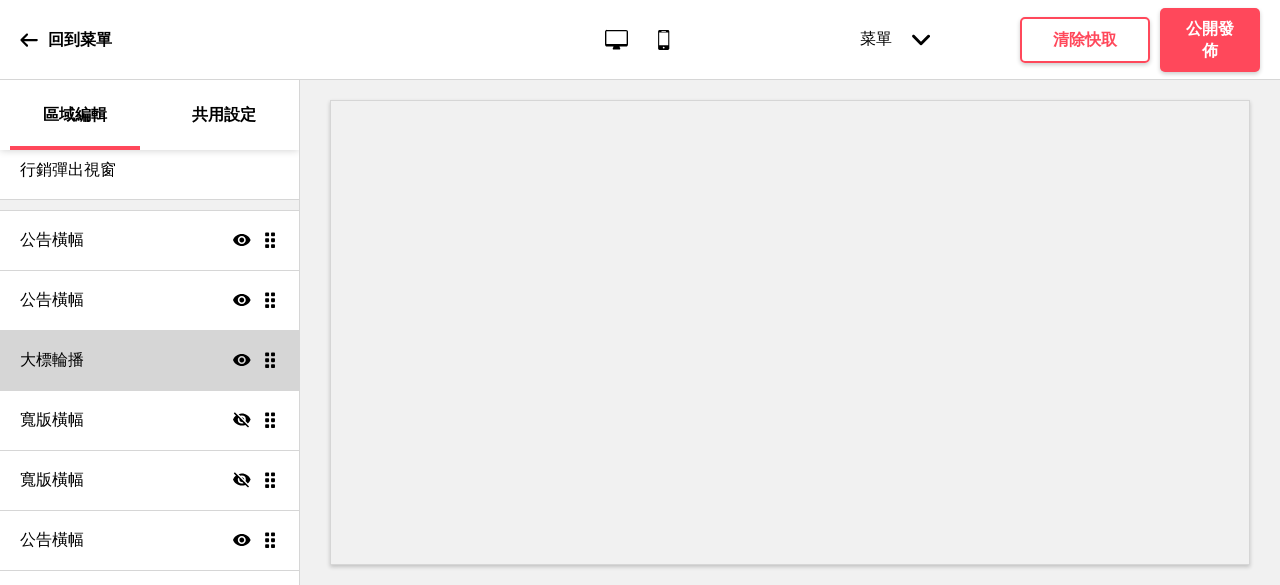 click on "大標輪播 顯示 拖曳" at bounding box center (149, 360) 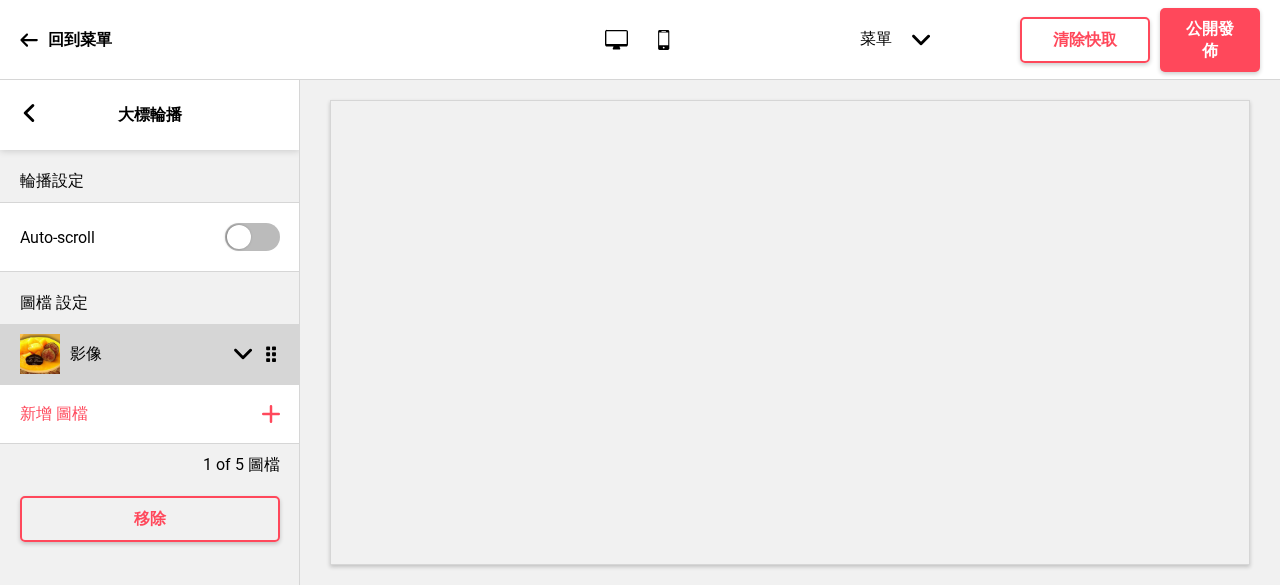 click on "影像 箭頭down 拖曳" at bounding box center [150, 354] 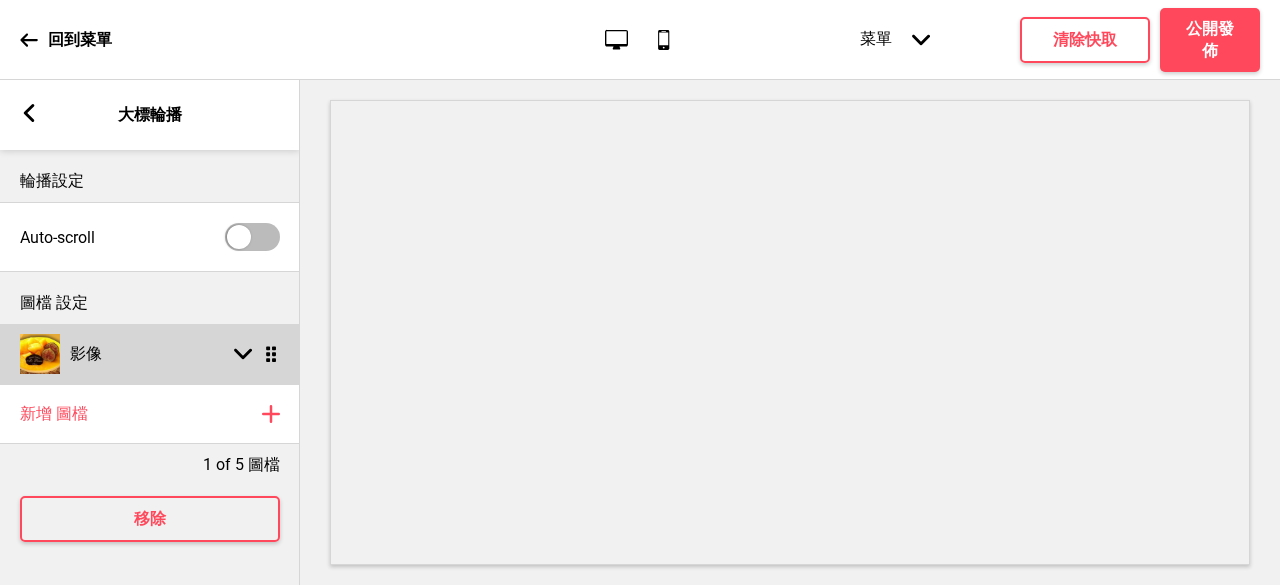select on "right" 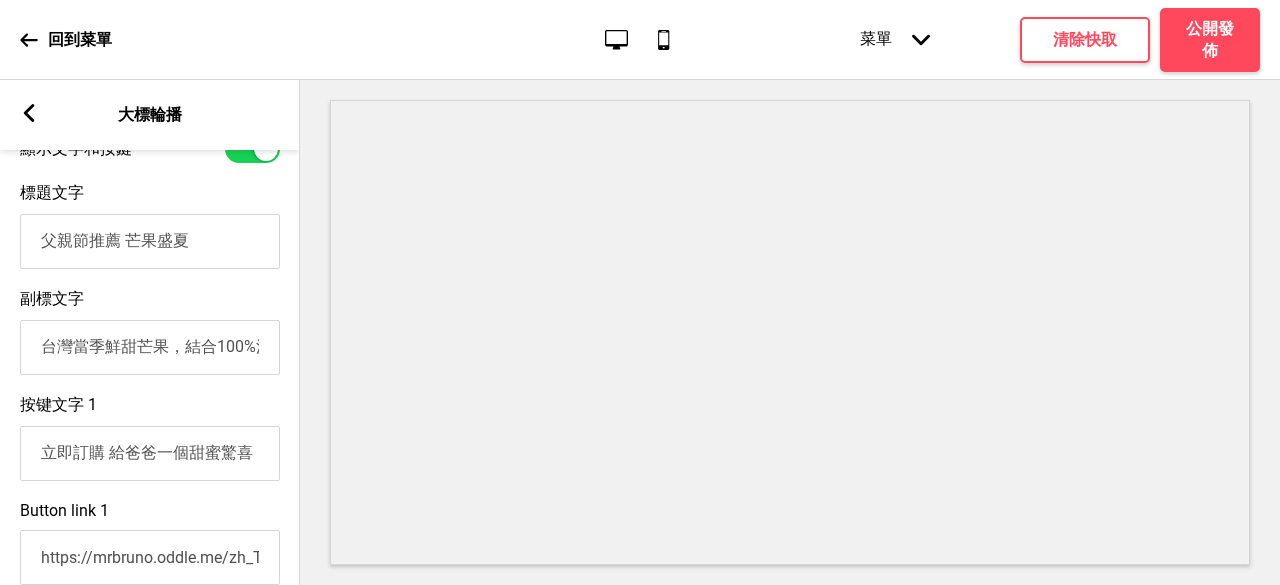 scroll, scrollTop: 611, scrollLeft: 0, axis: vertical 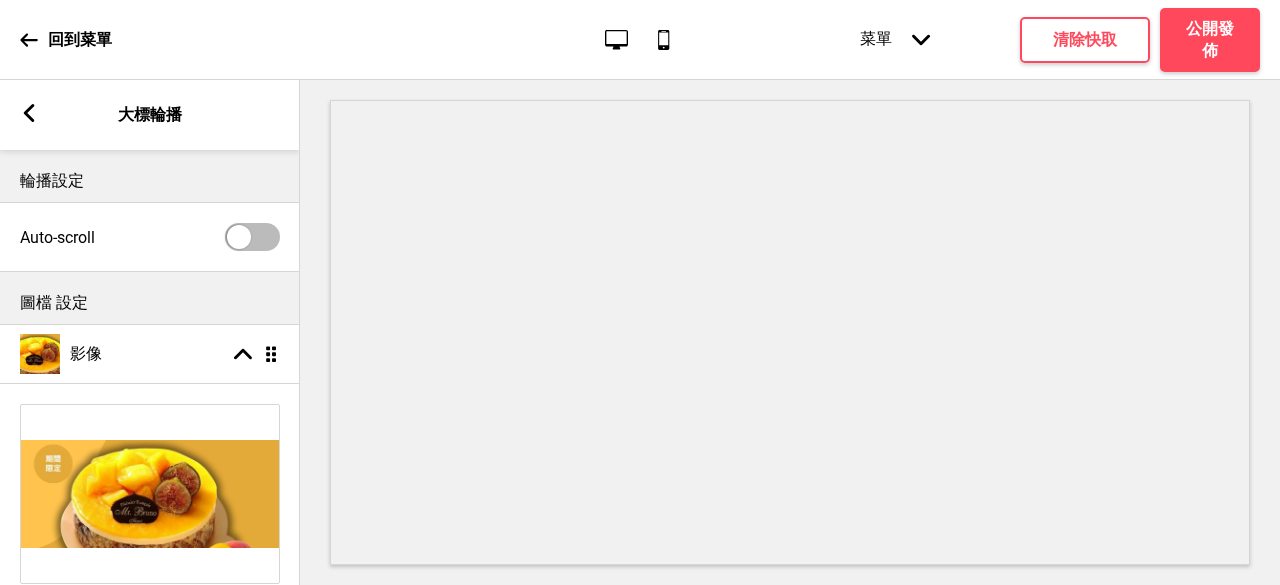 click on "回到菜單" at bounding box center (66, 40) 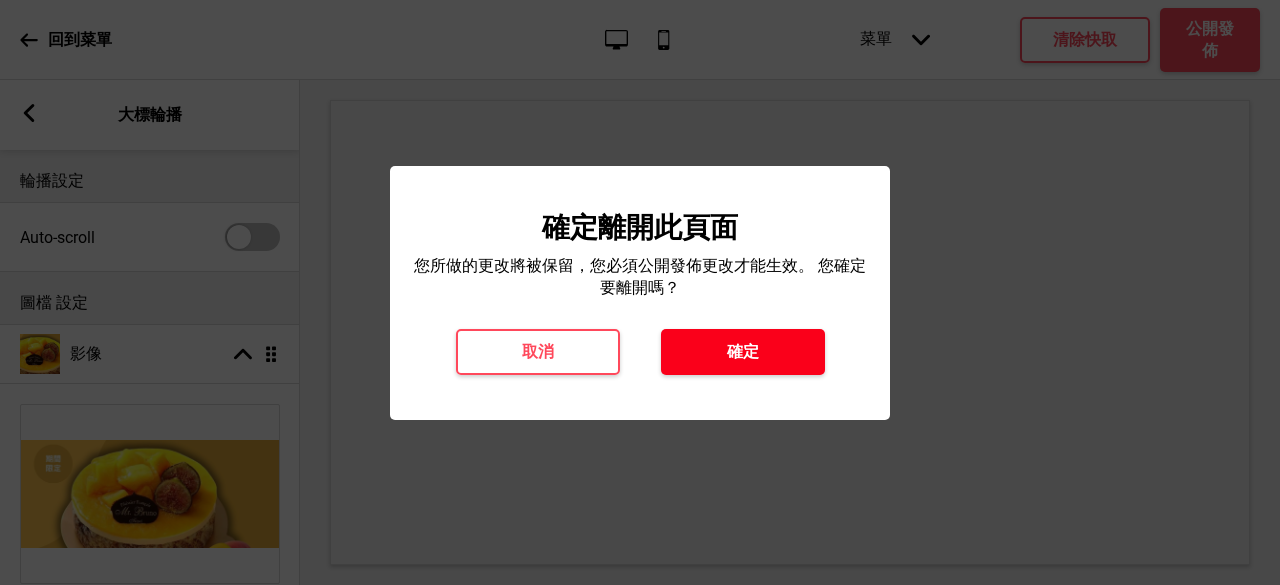click on "確定" at bounding box center [743, 352] 